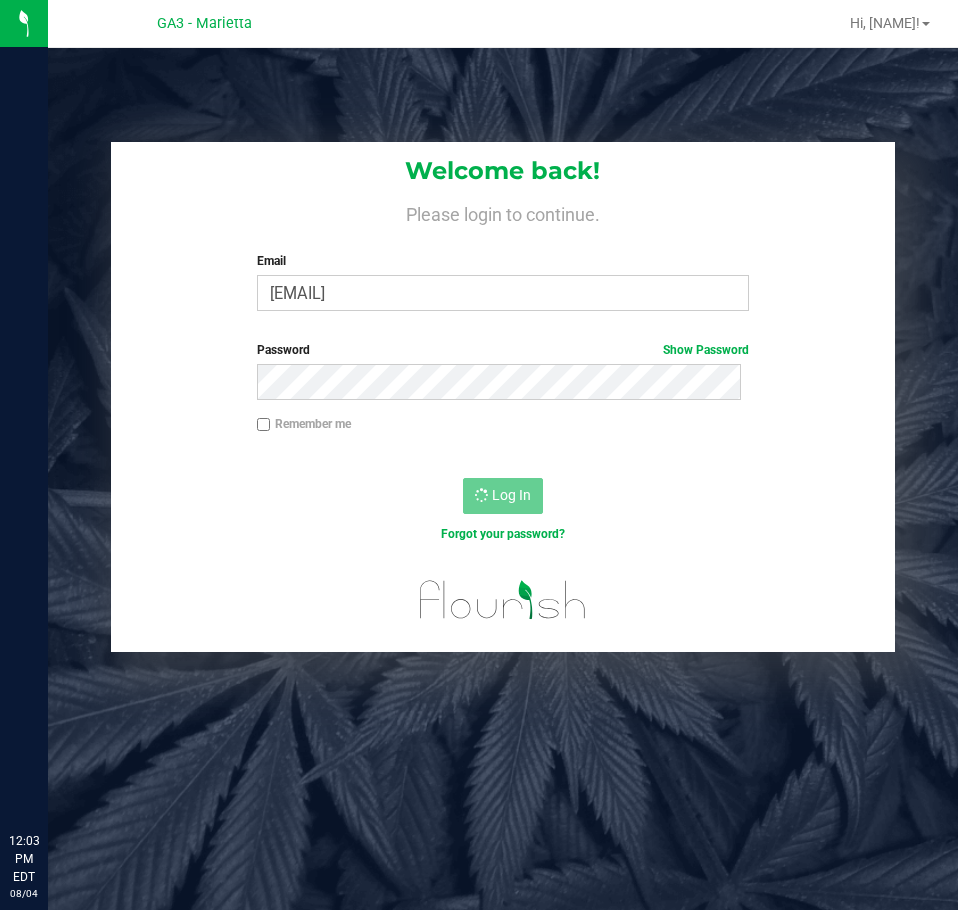 scroll, scrollTop: 0, scrollLeft: 0, axis: both 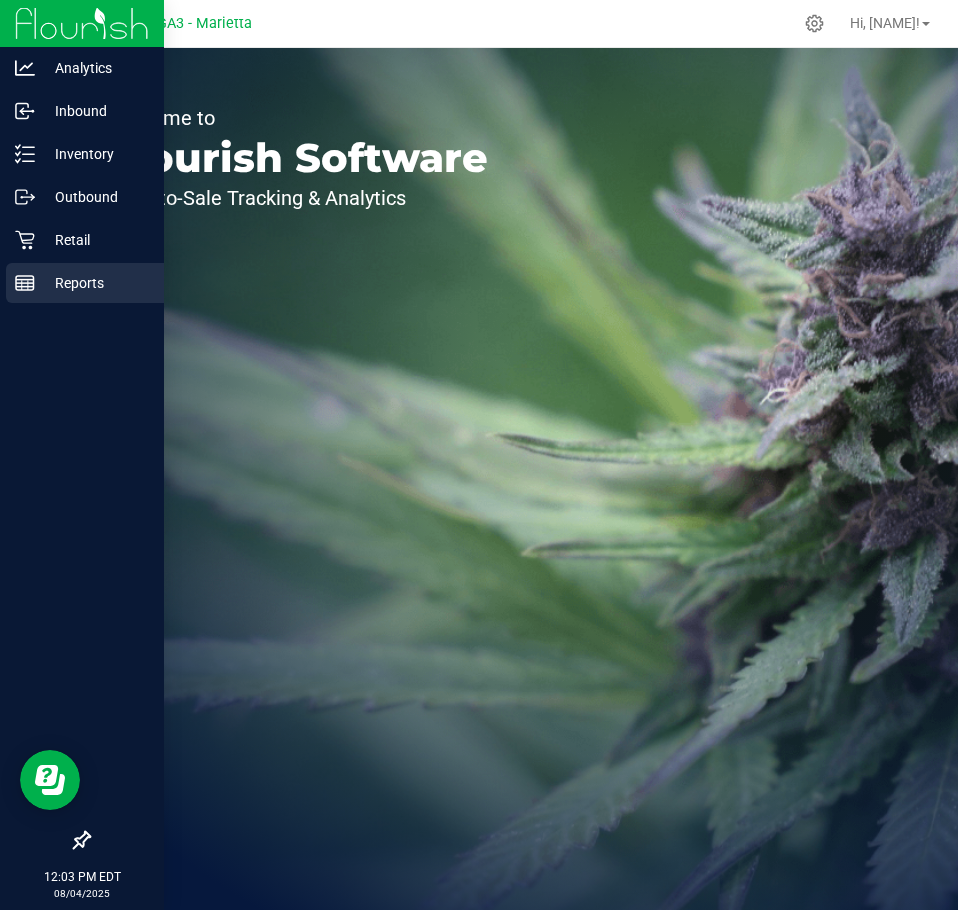 click on "Reports" at bounding box center (95, 283) 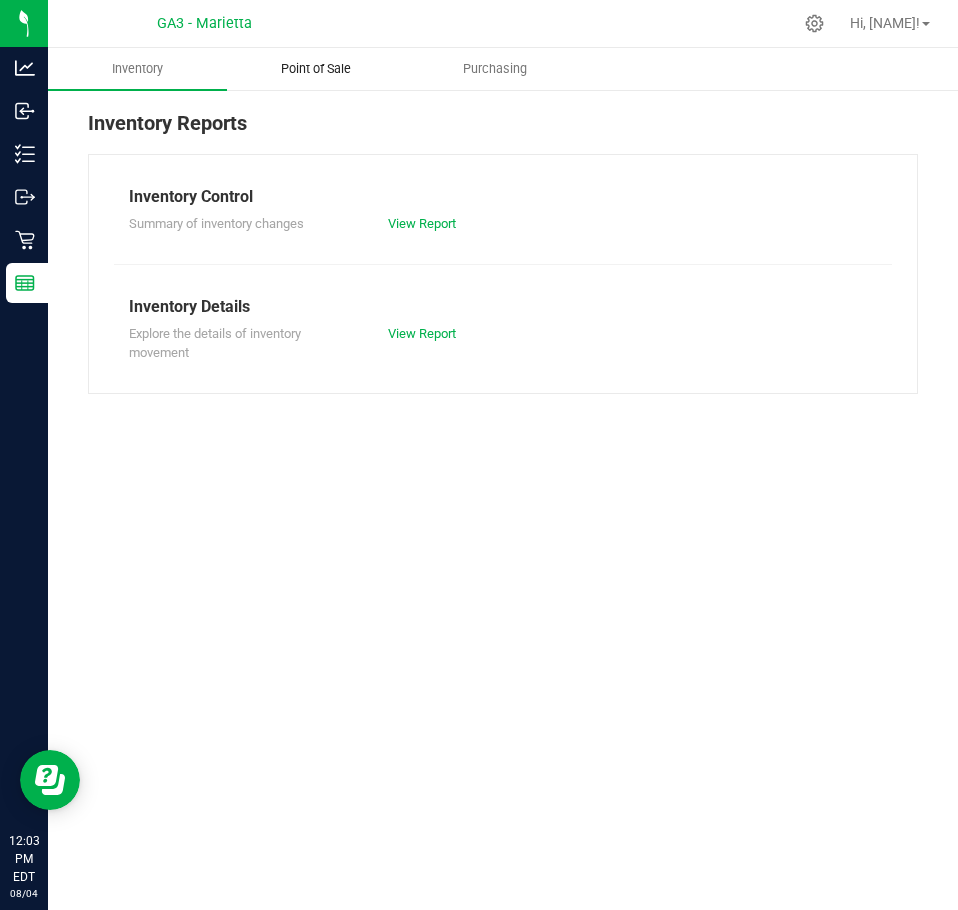 click on "Point of Sale" at bounding box center [316, 69] 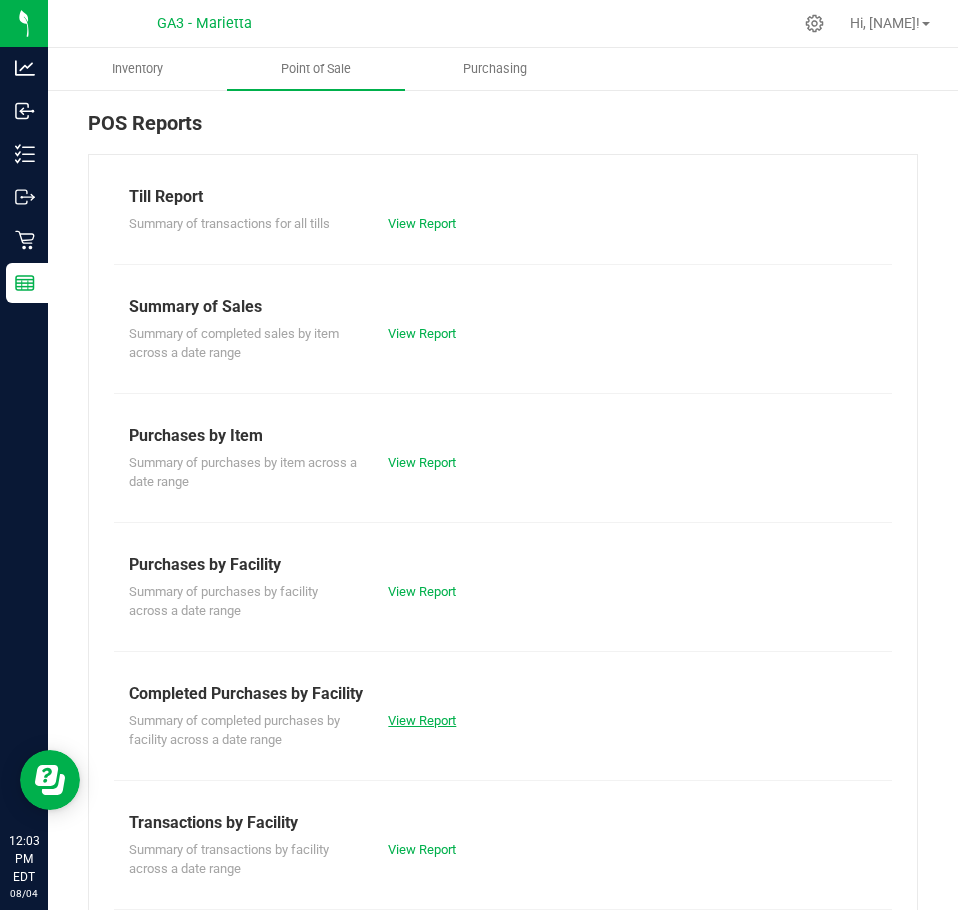 click on "View Report" at bounding box center [422, 720] 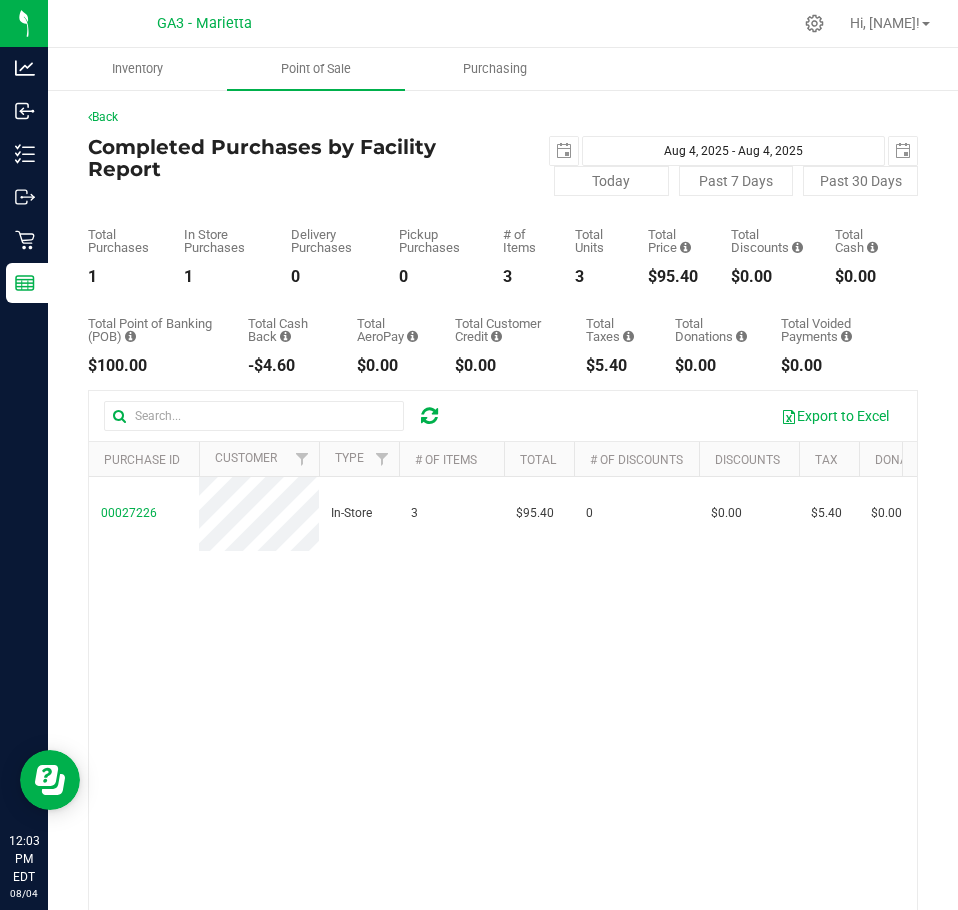 click on "2025-08-04
Aug 4, 2025 - Aug 4, 2025
2025-08-04" at bounding box center (710, 151) 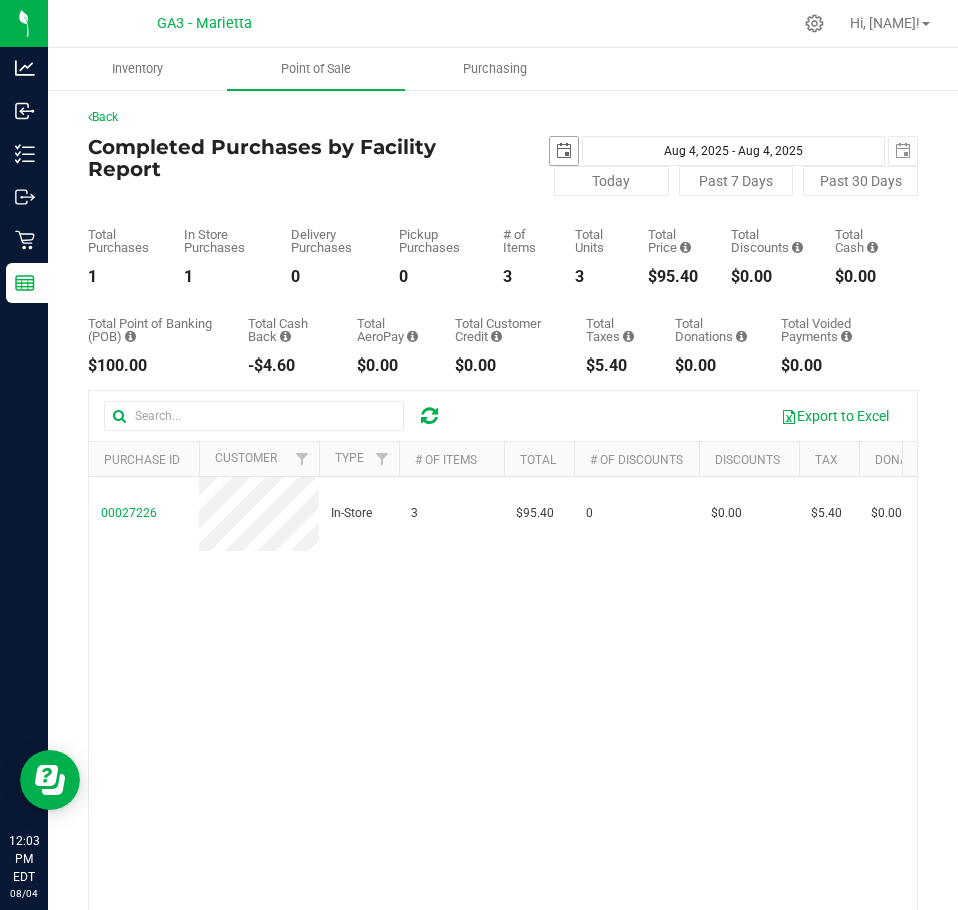 click at bounding box center (564, 151) 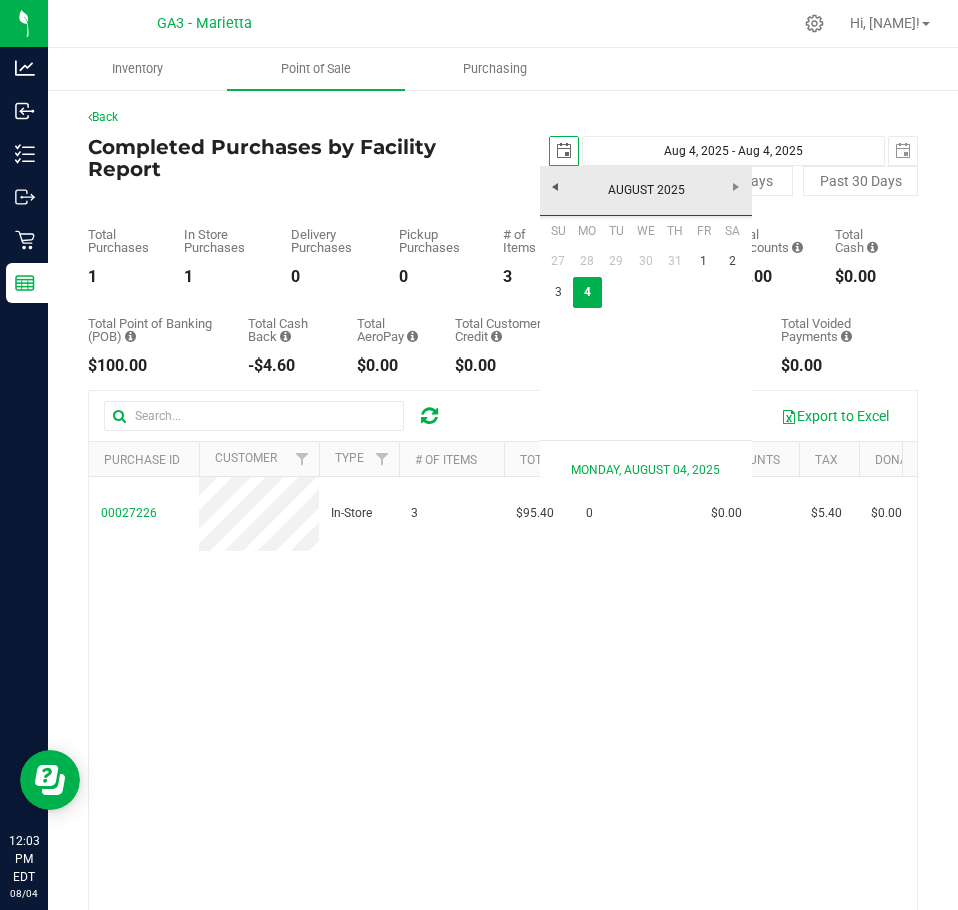 scroll, scrollTop: 0, scrollLeft: 50, axis: horizontal 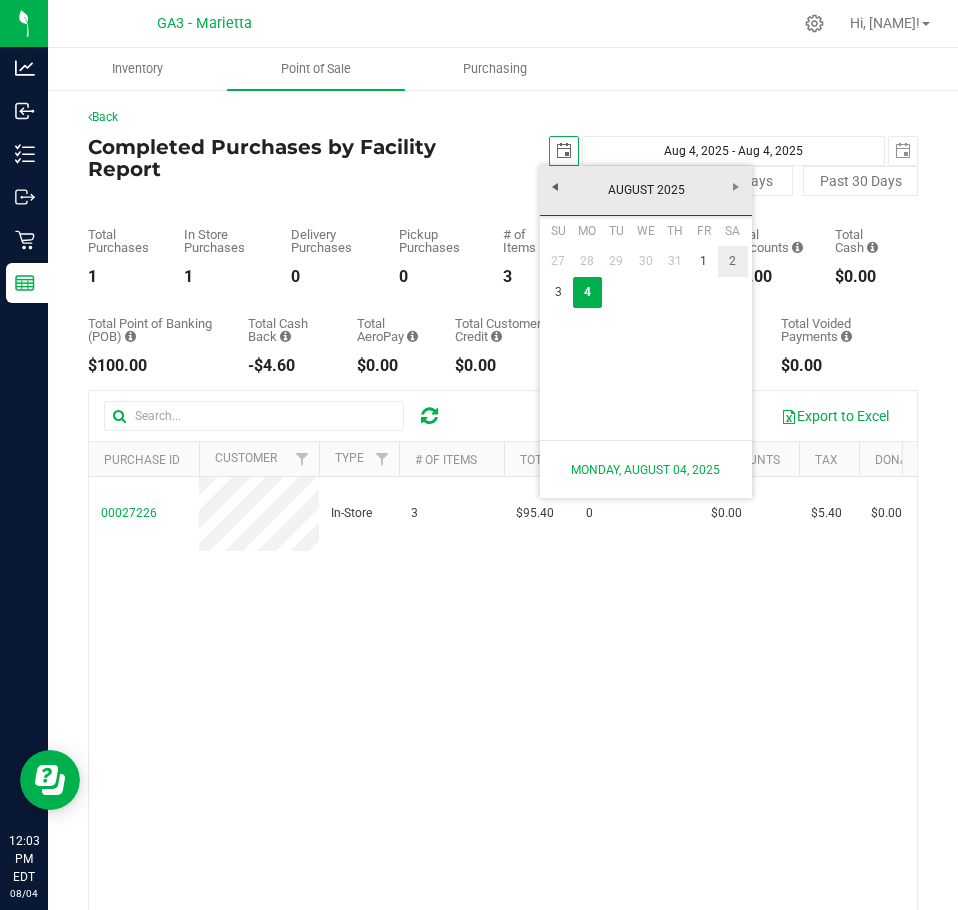 click on "2" at bounding box center (732, 261) 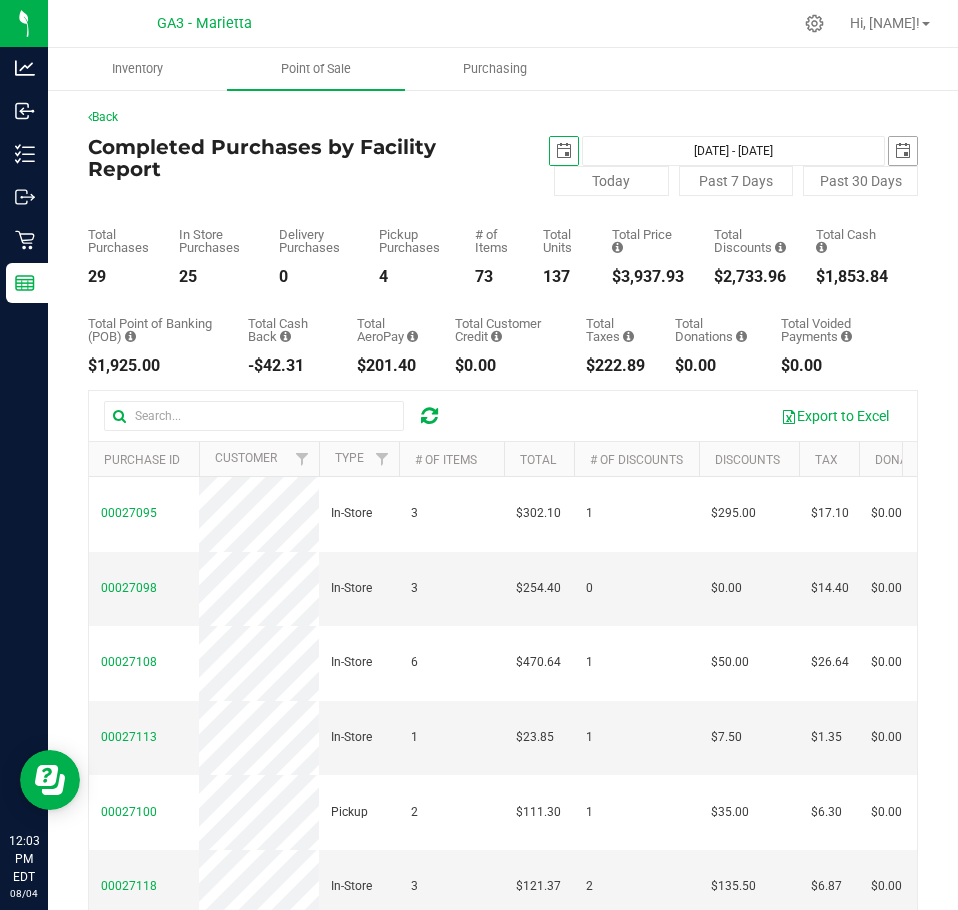 click at bounding box center (903, 151) 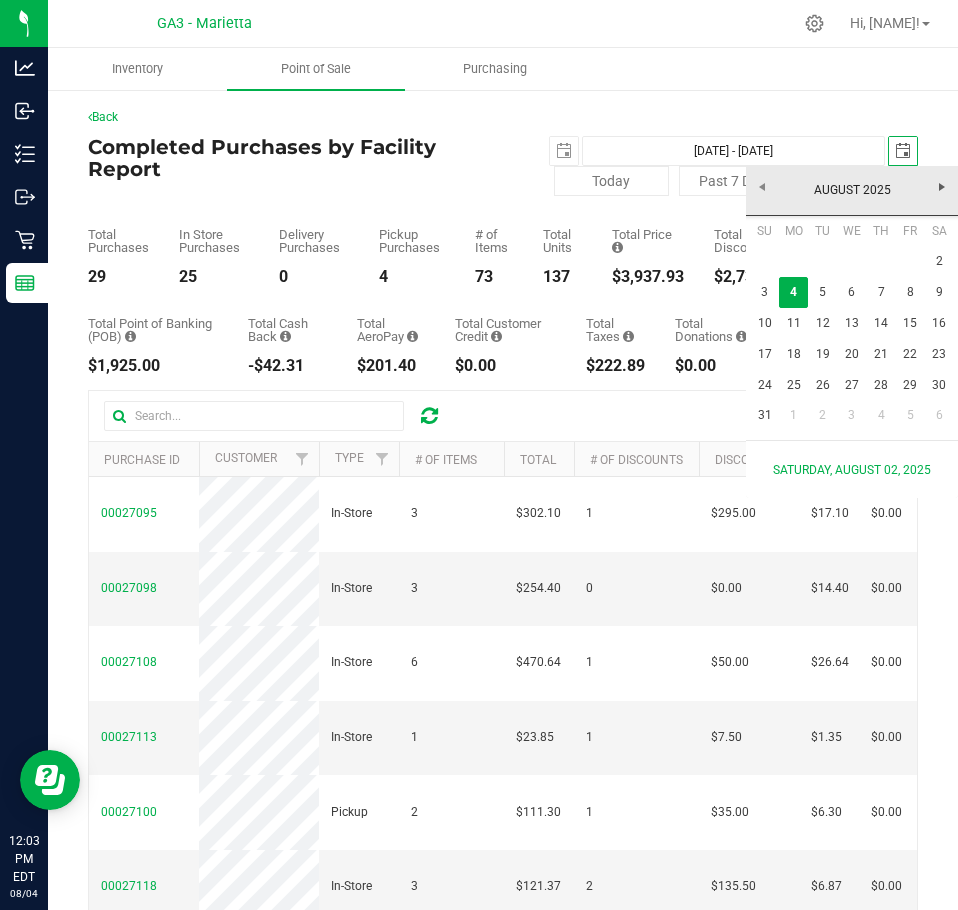 scroll, scrollTop: 0, scrollLeft: 0, axis: both 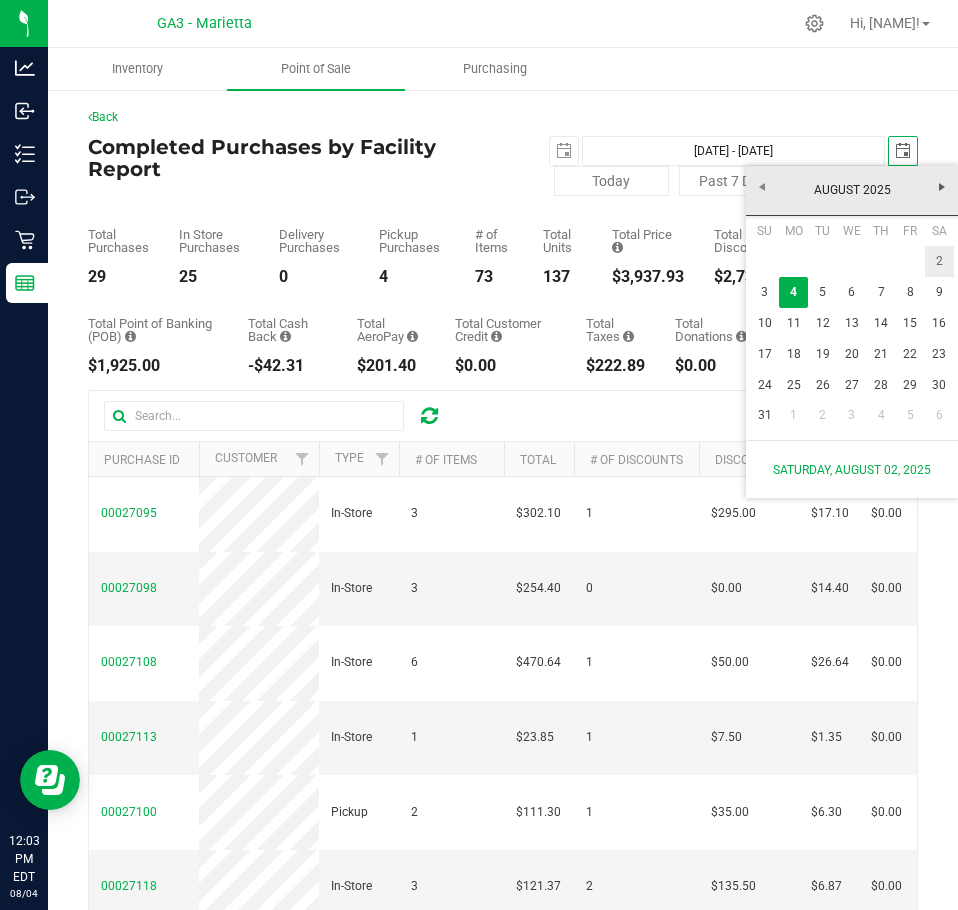 click on "2" at bounding box center (939, 261) 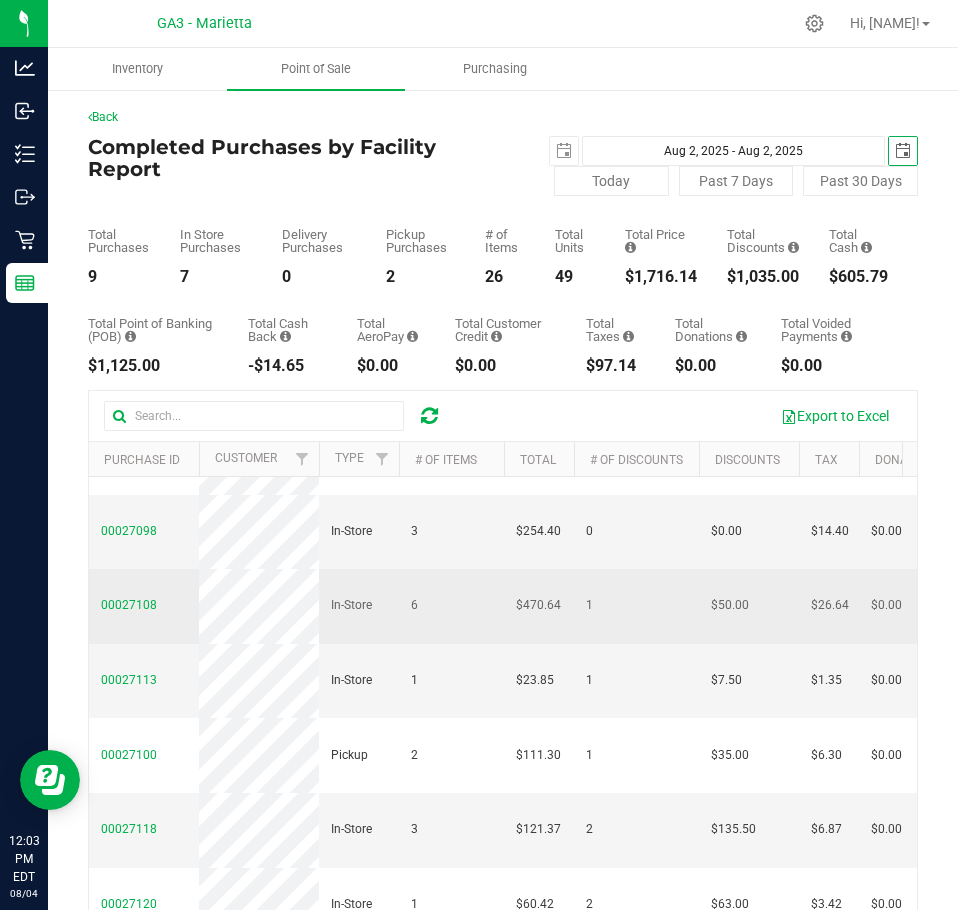 scroll, scrollTop: 112, scrollLeft: 0, axis: vertical 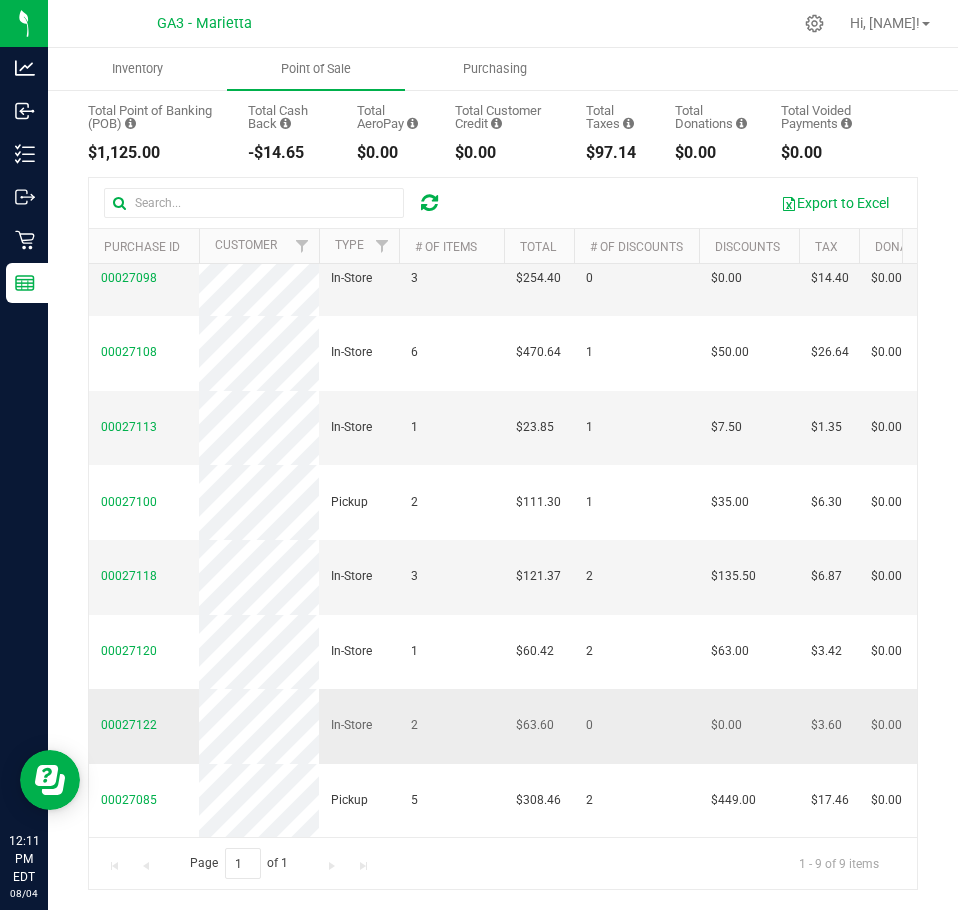 click on "In-Store" at bounding box center (351, 725) 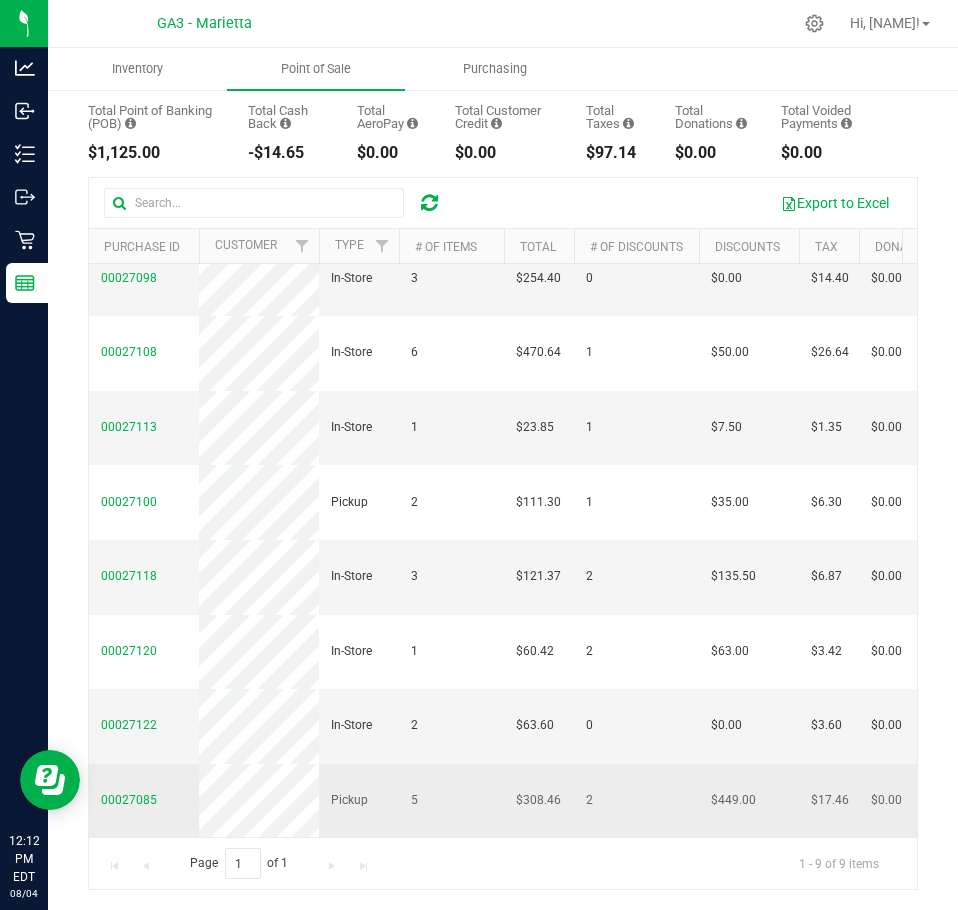 click on "00027085 Pickup 5 $308.46 2 $449.00 $17.46 $0.00 $0.00 $0.00 $0.00 $0.00 $0.00 $310.00 $0.00 $0.00 $0.00 -$1.54 $0.00 $3.00 $0.00 $0.00 Aug 2, 2025 1:00 PM EDT  -  - Aug 2, 2025 4:35 PM EDT web3me.info@gmail.com Aug 2, 2025 10:17 AM EDT aareng29@gmail.com Aug 2, 2025 4:34 PM EDT web3me.info@gmail.com aareng29@gmail.com Aug 2, 2025 4:35 PM EDT" at bounding box center [1466, 801] 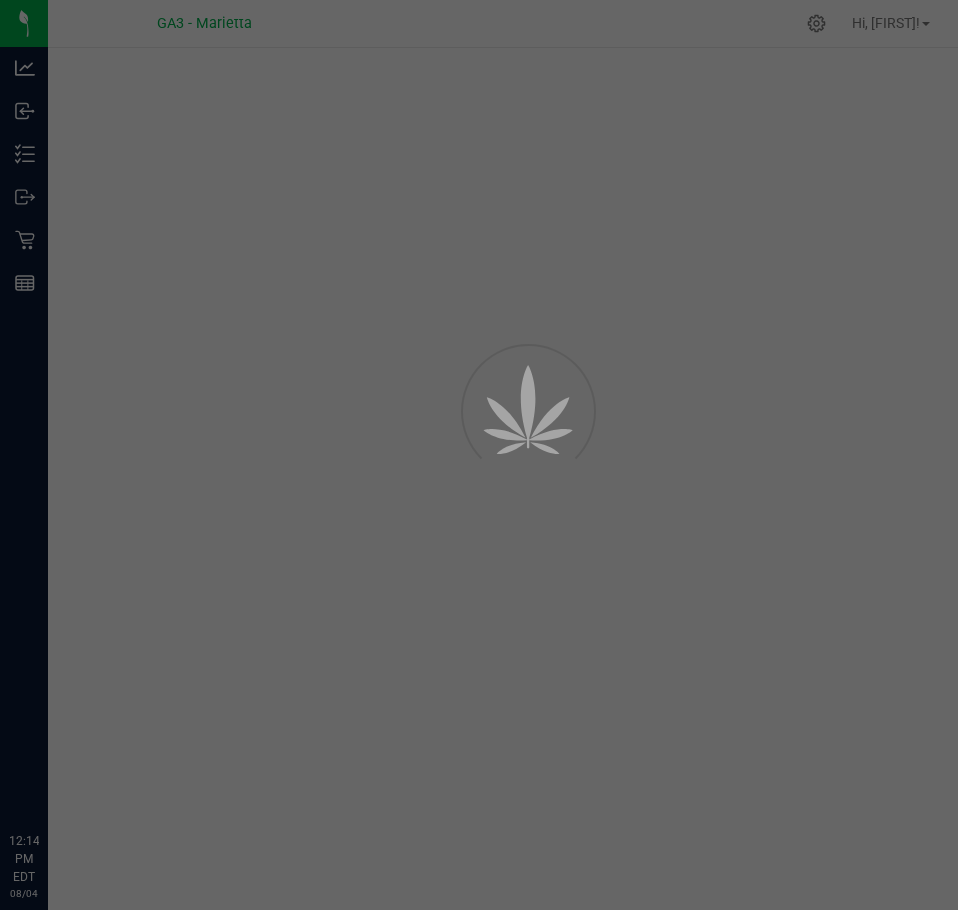 scroll, scrollTop: 0, scrollLeft: 0, axis: both 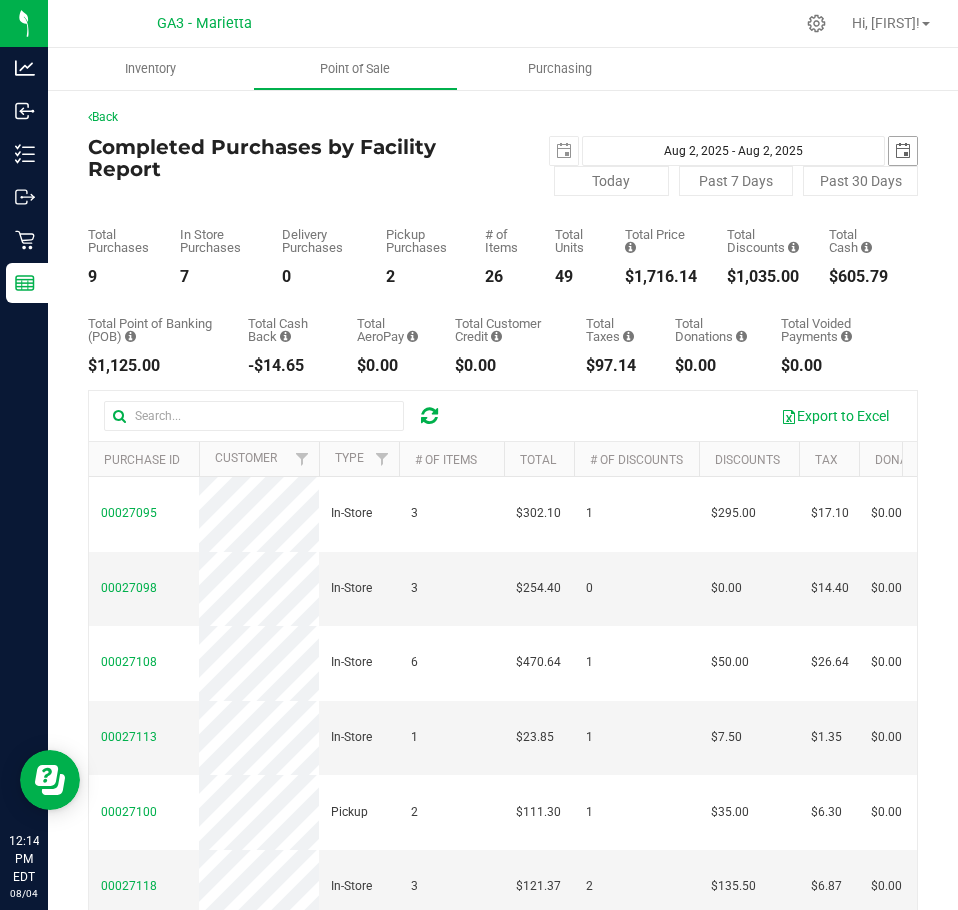 click at bounding box center [903, 151] 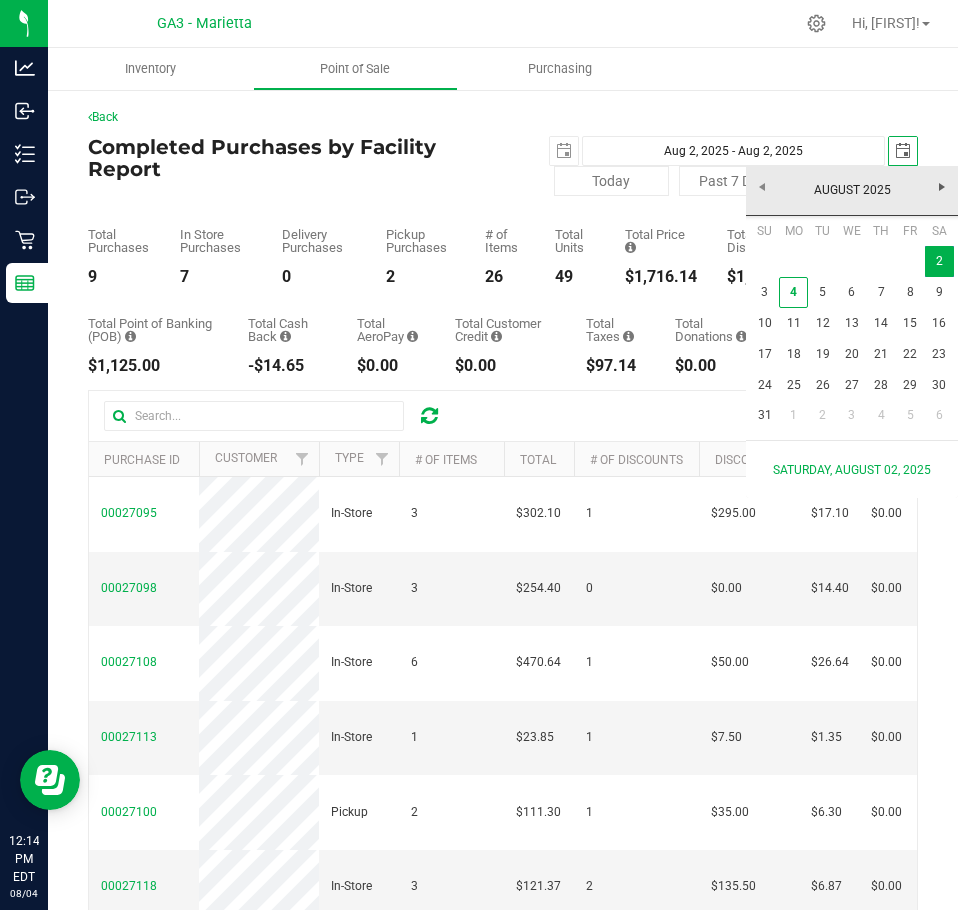 scroll, scrollTop: 0, scrollLeft: 50, axis: horizontal 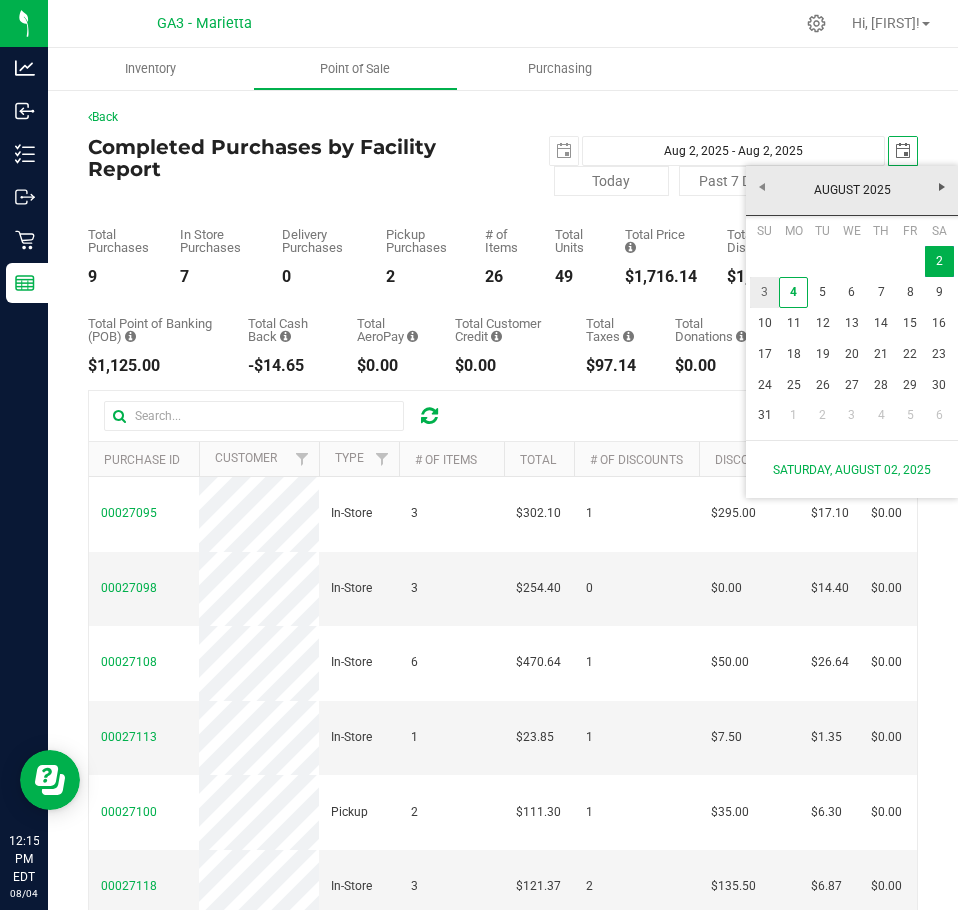 click on "3" at bounding box center (764, 292) 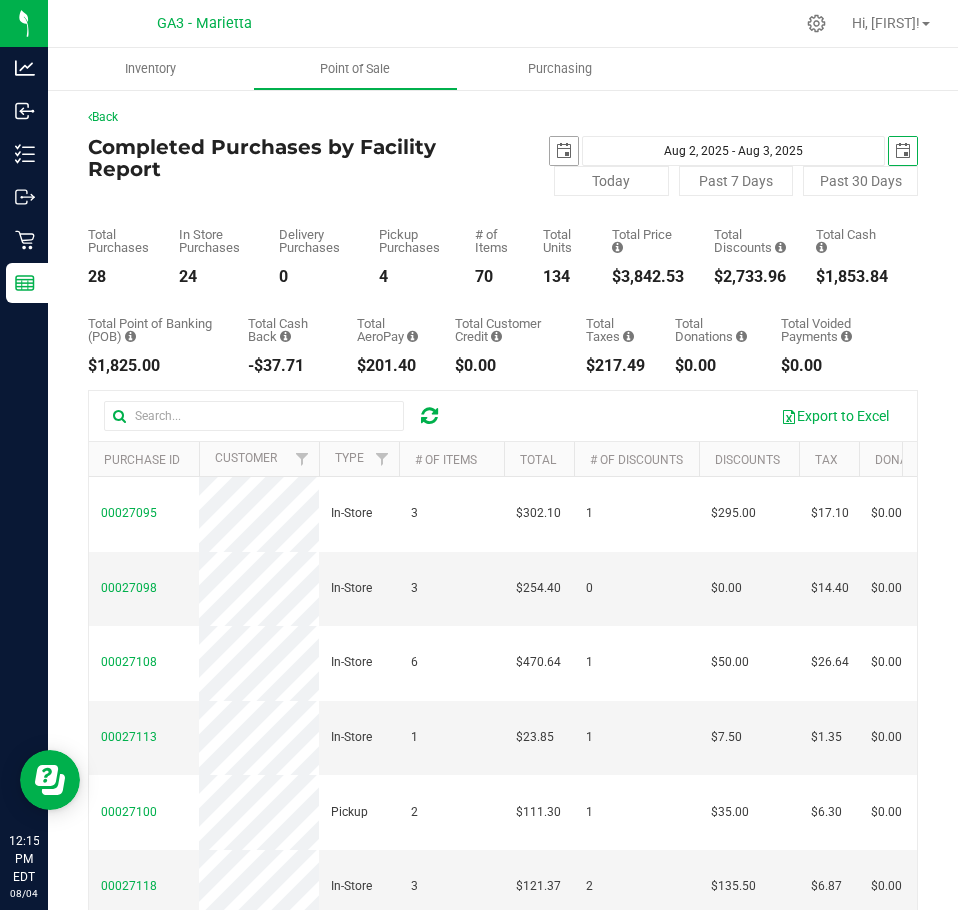 click at bounding box center (564, 151) 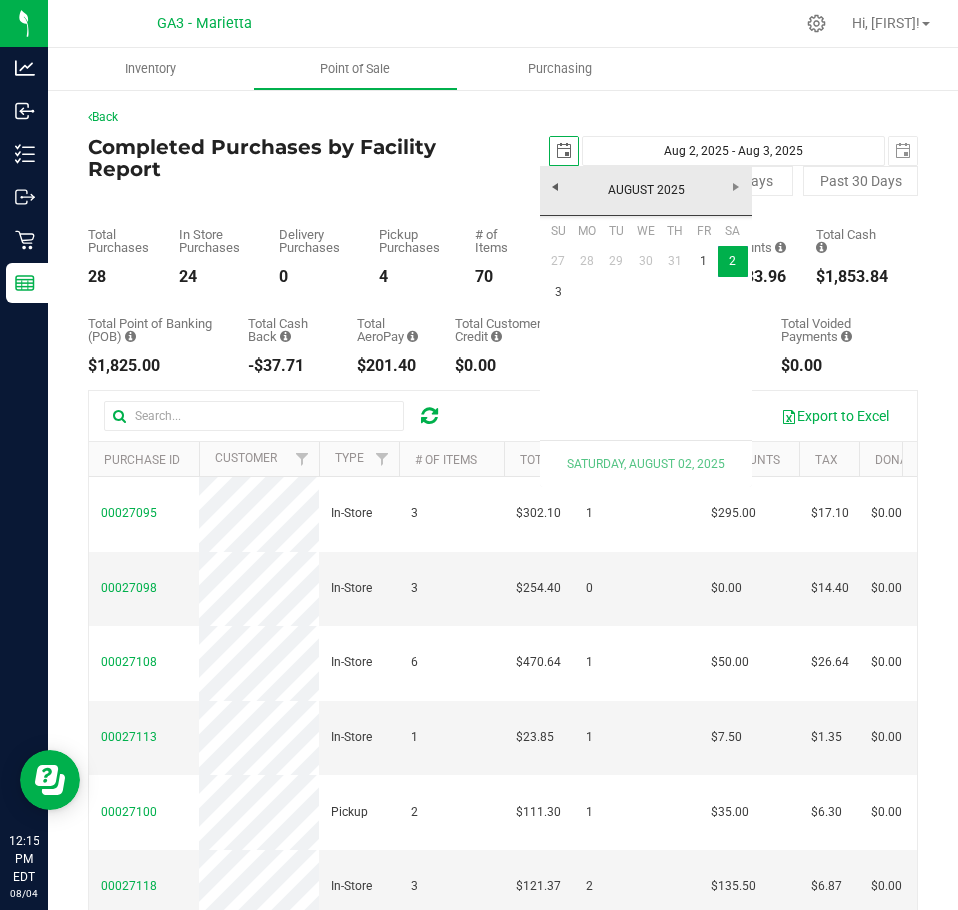scroll, scrollTop: 0, scrollLeft: 0, axis: both 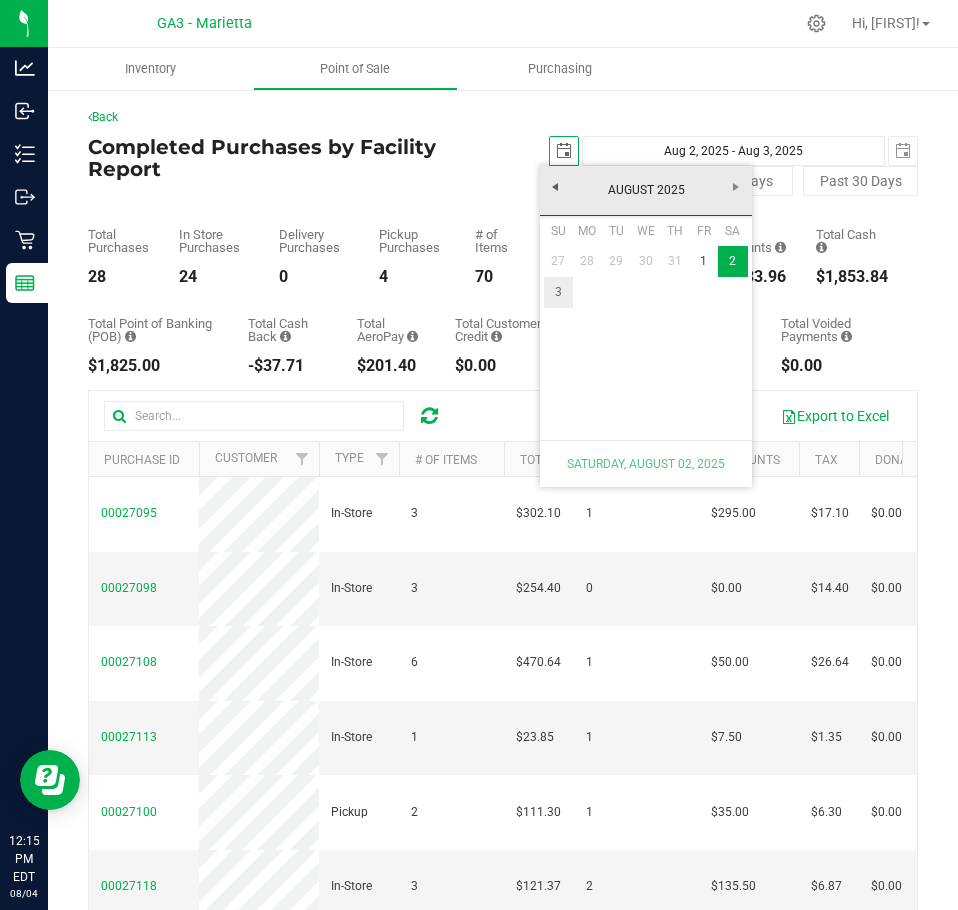 click on "3" at bounding box center (558, 292) 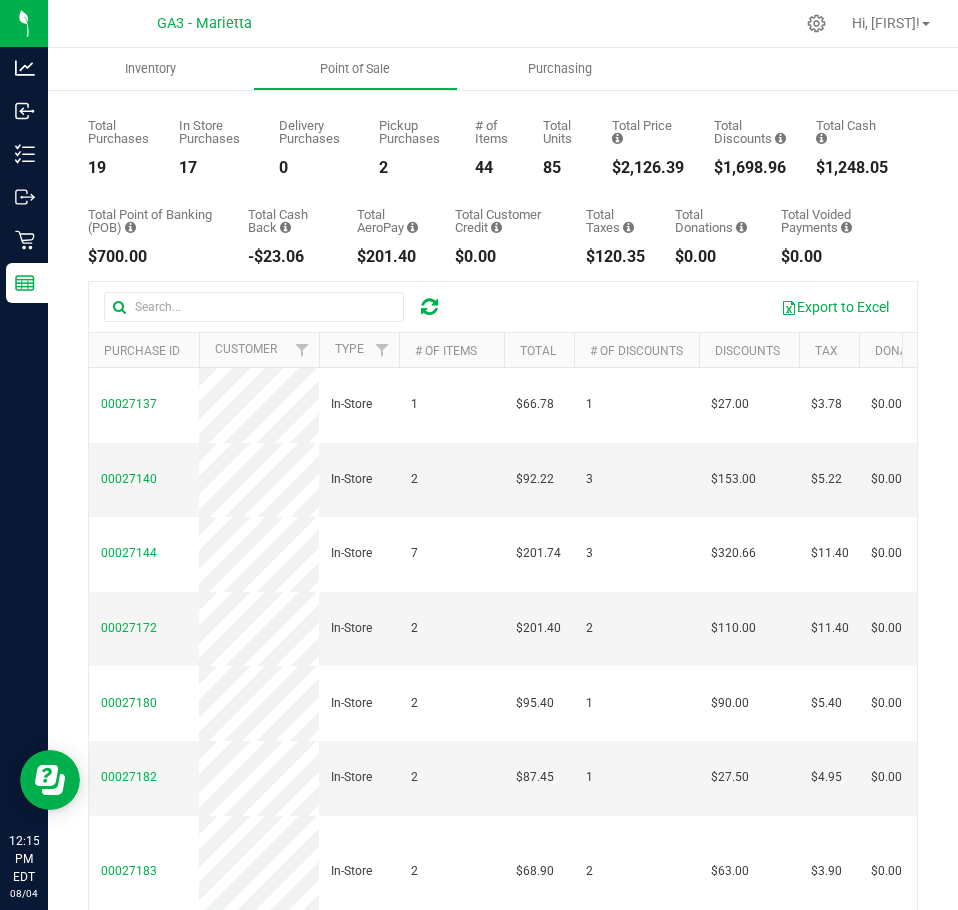 scroll, scrollTop: 213, scrollLeft: 0, axis: vertical 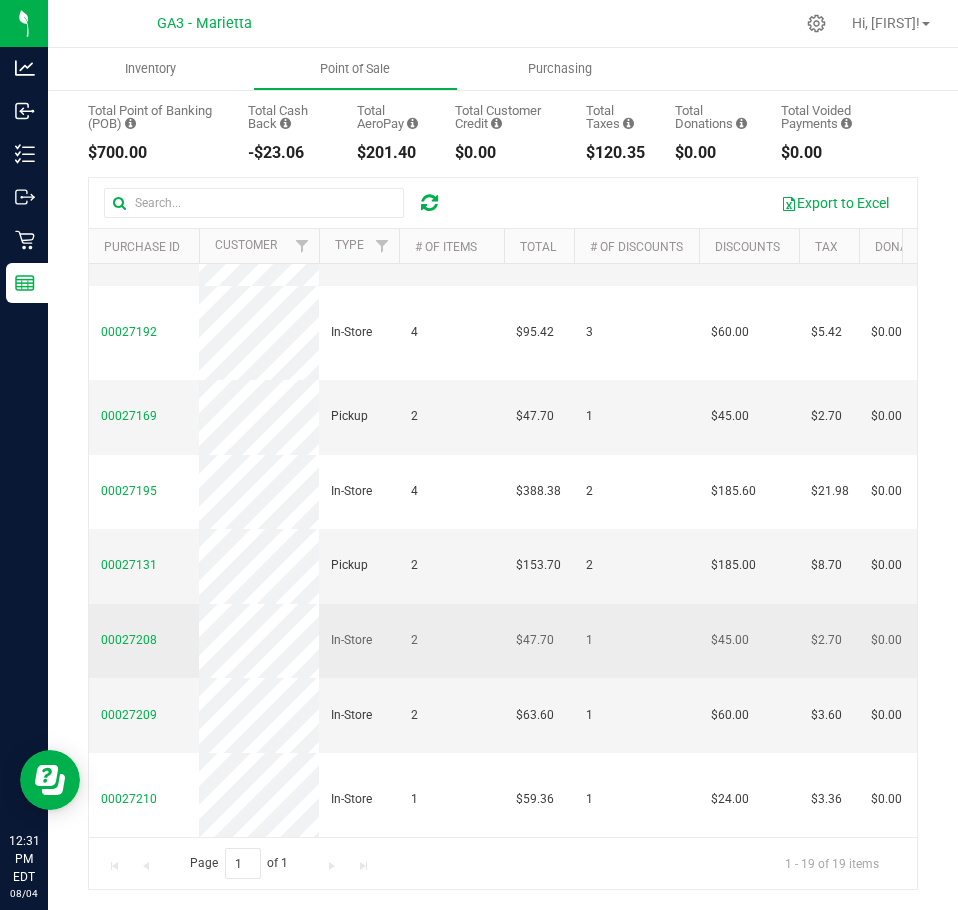 click on "00027208 In-Store 2 $47.70 1 $45.00 $2.70 $0.00 $47.70 $0.00 $0.00 $0.00 $0.00 $0.00 $0.00 $0.00 $0.00 $0.00 $0.00 $0.00 $0.00  -   -  - [MONTH] [DAY], [YEAR] [TIME] [TIMEZONE] [EMAIL] [MONTH] [DAY], [YEAR] [TIME] [TIMEZONE] [EMAIL] [MONTH] [DAY], [YEAR] [TIME] [TIMEZONE] [EMAIL] [EMAIL] [MONTH] [DAY], [YEAR] [TIME] [TIMEZONE]" at bounding box center [1466, 641] 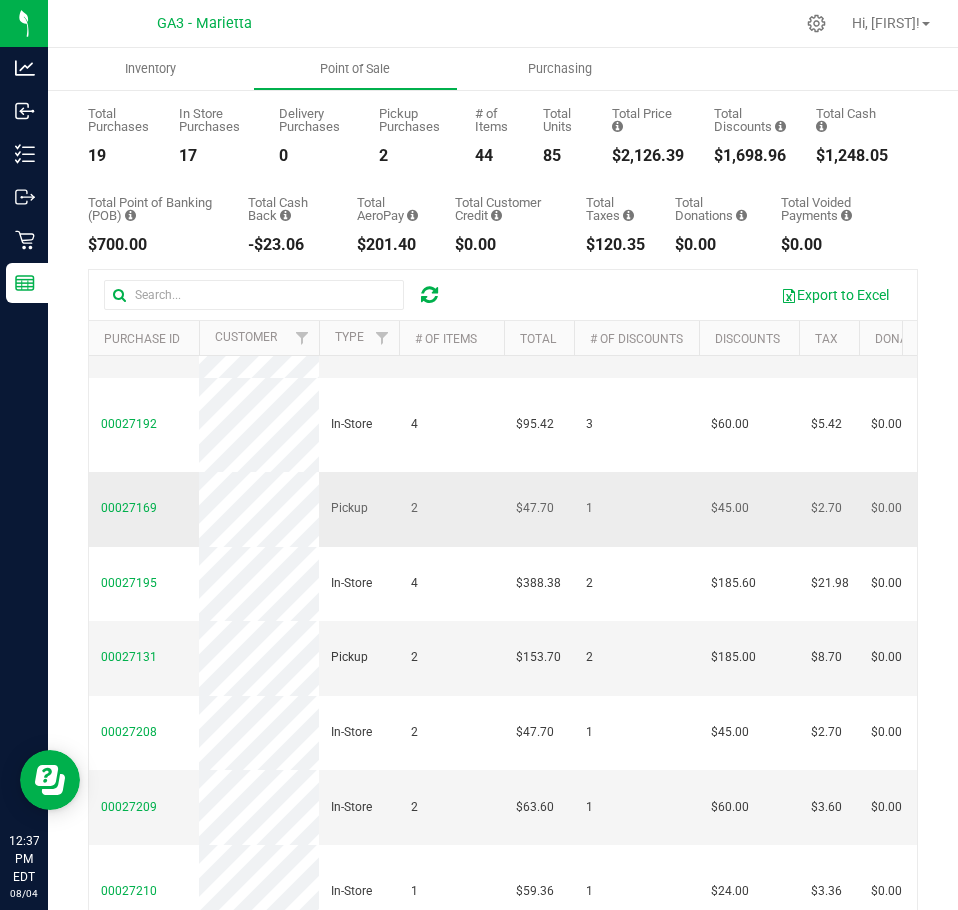 scroll, scrollTop: 0, scrollLeft: 0, axis: both 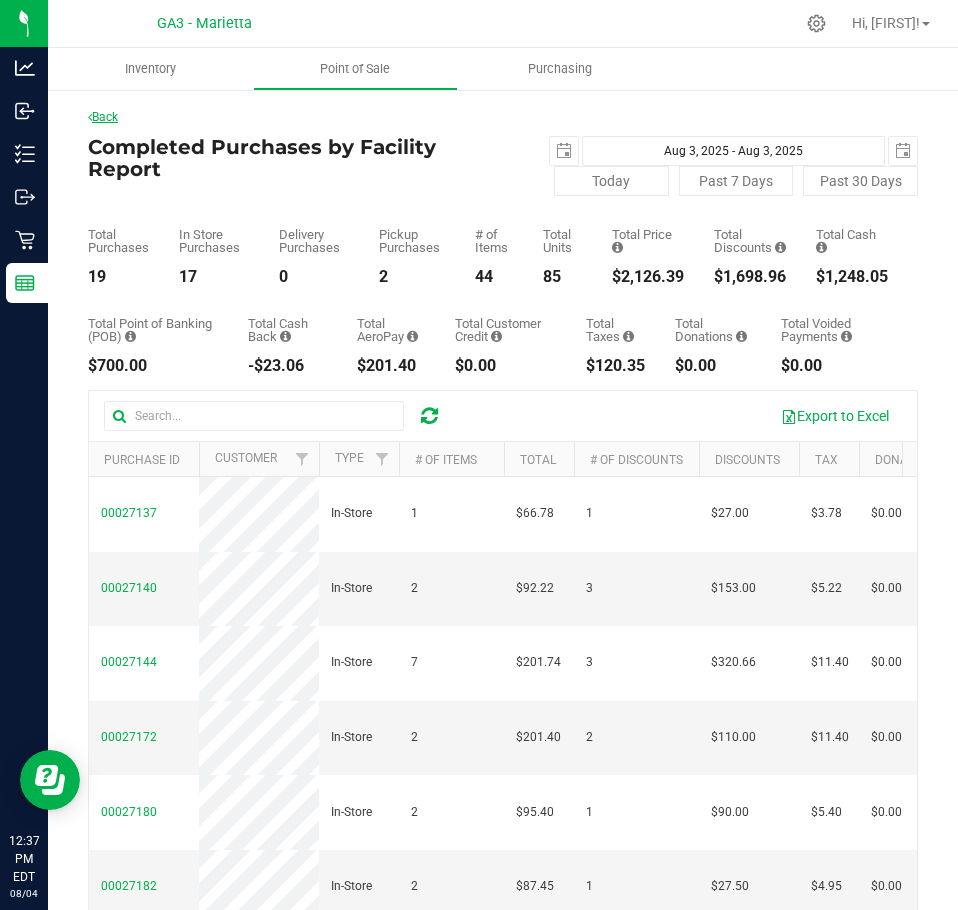 click on "Back" at bounding box center (103, 117) 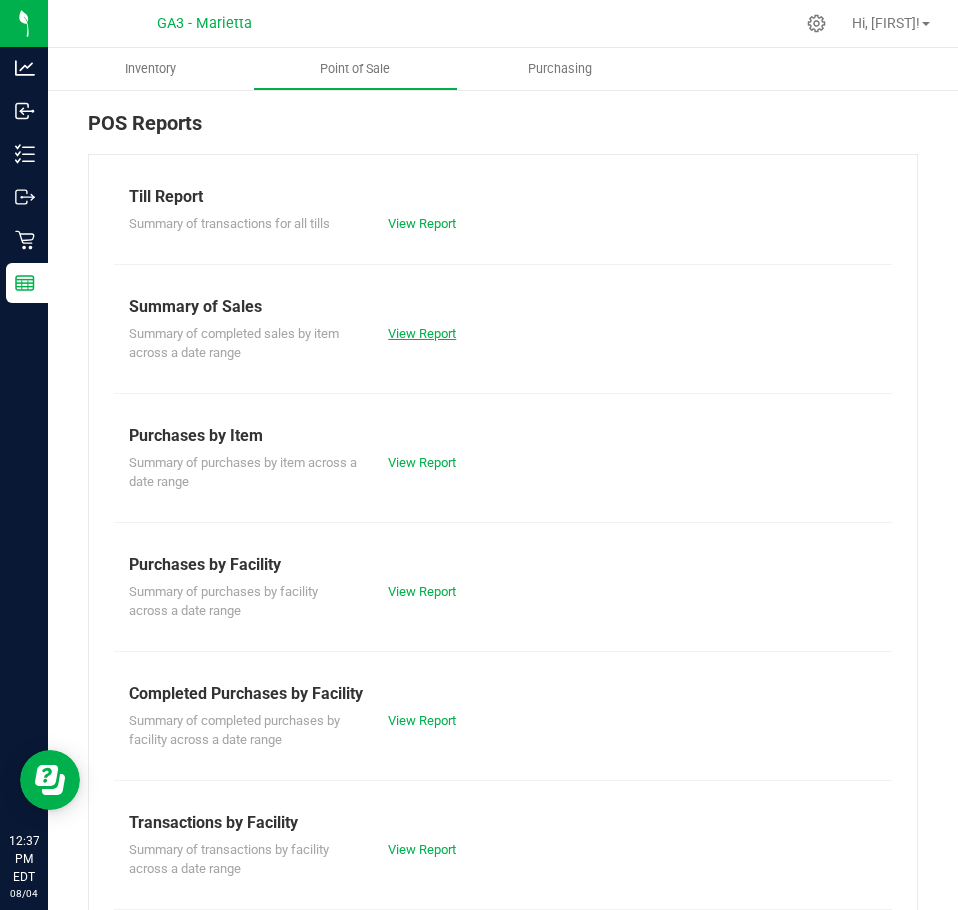 click on "View Report" at bounding box center [422, 333] 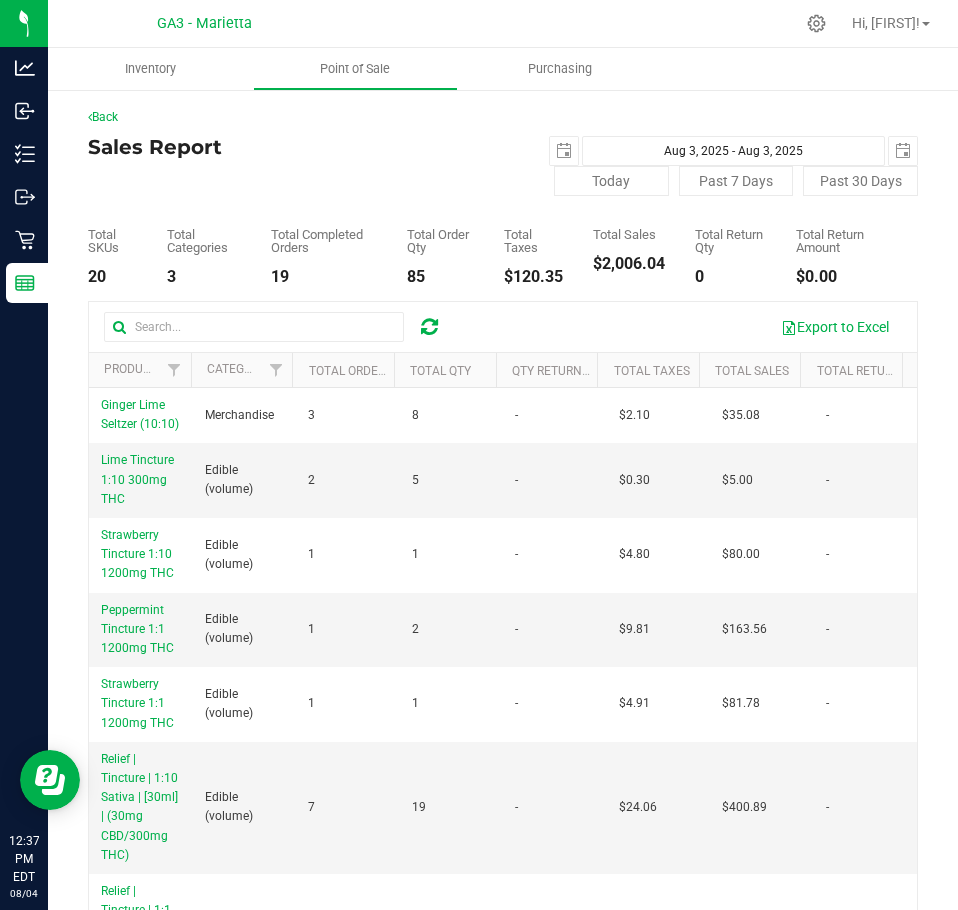 click on "Back" at bounding box center [503, 117] 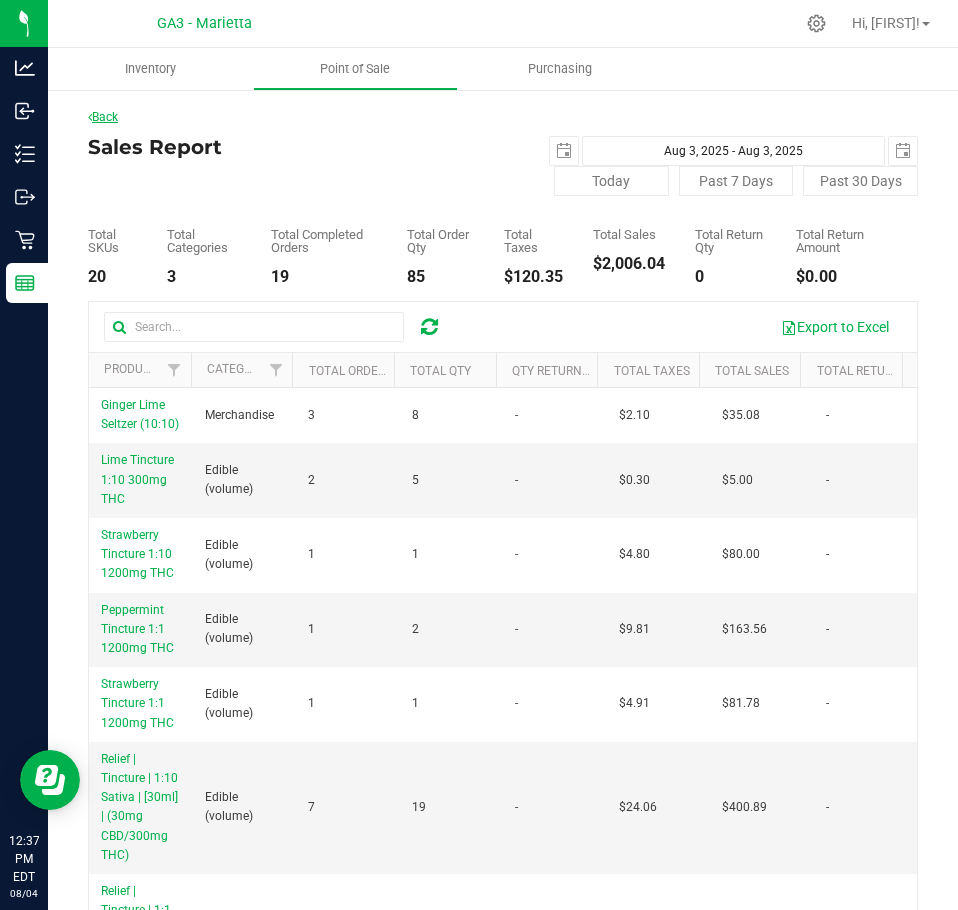 click on "Back" at bounding box center (103, 117) 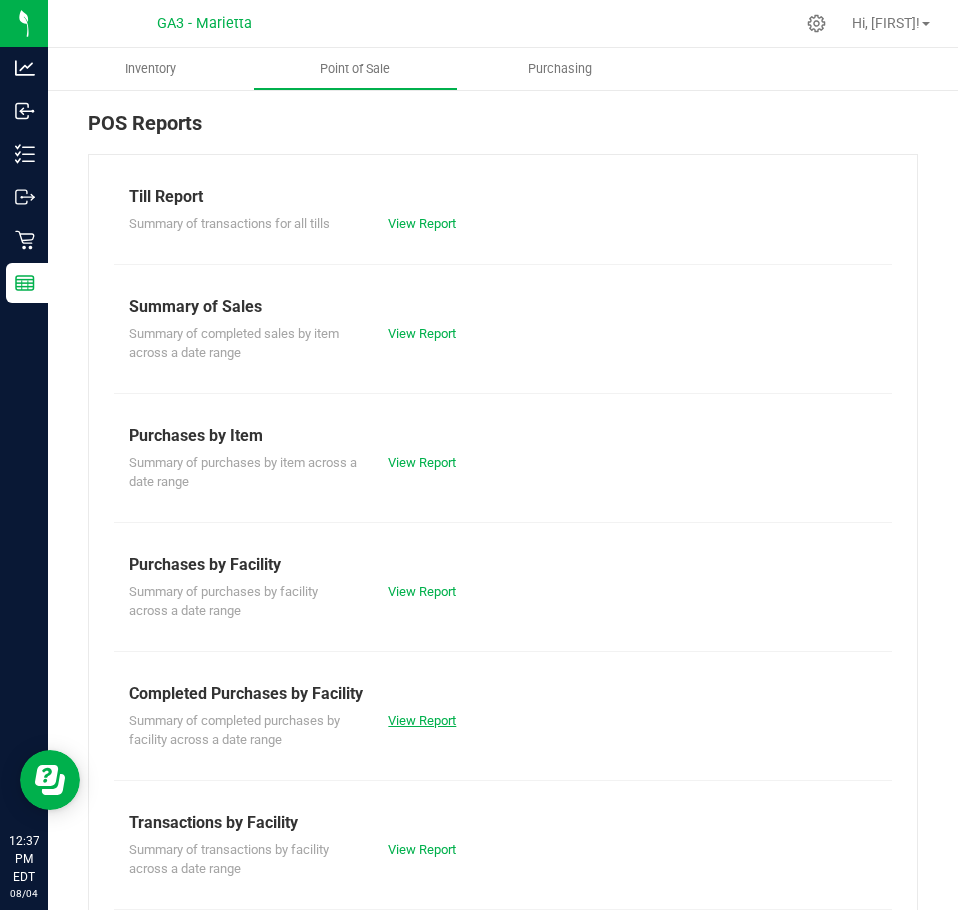 click on "View Report" at bounding box center (422, 720) 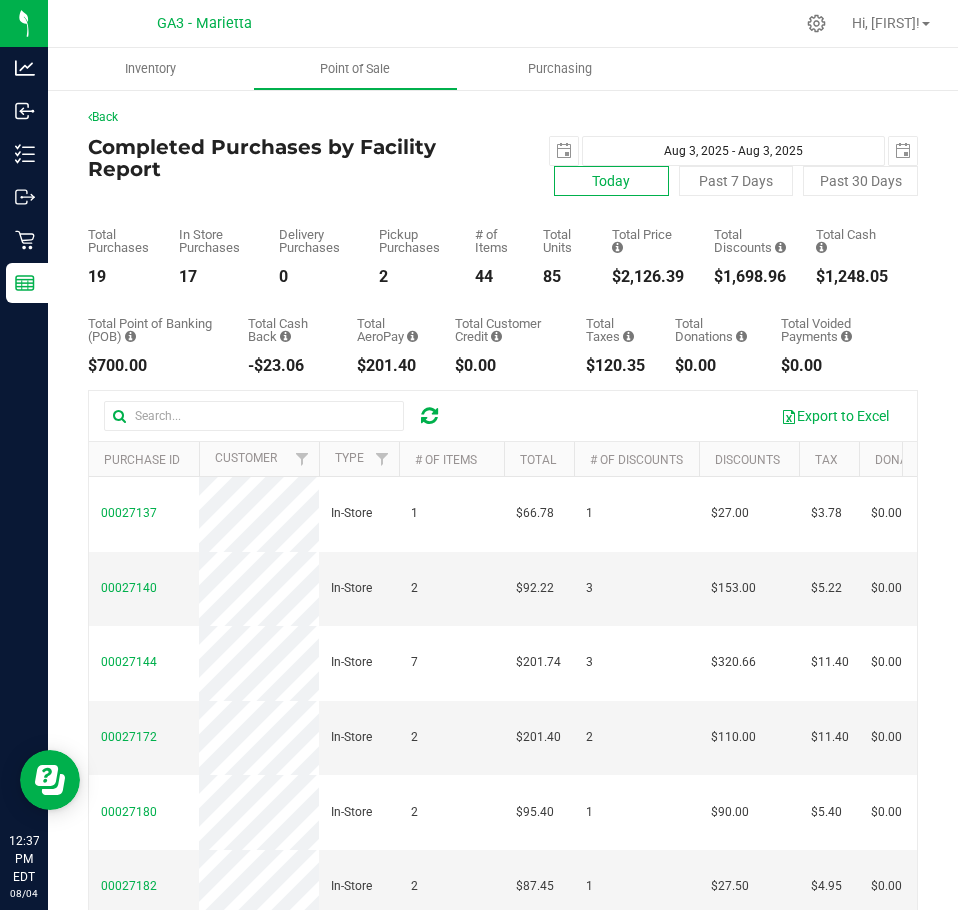 click on "Today" at bounding box center [611, 181] 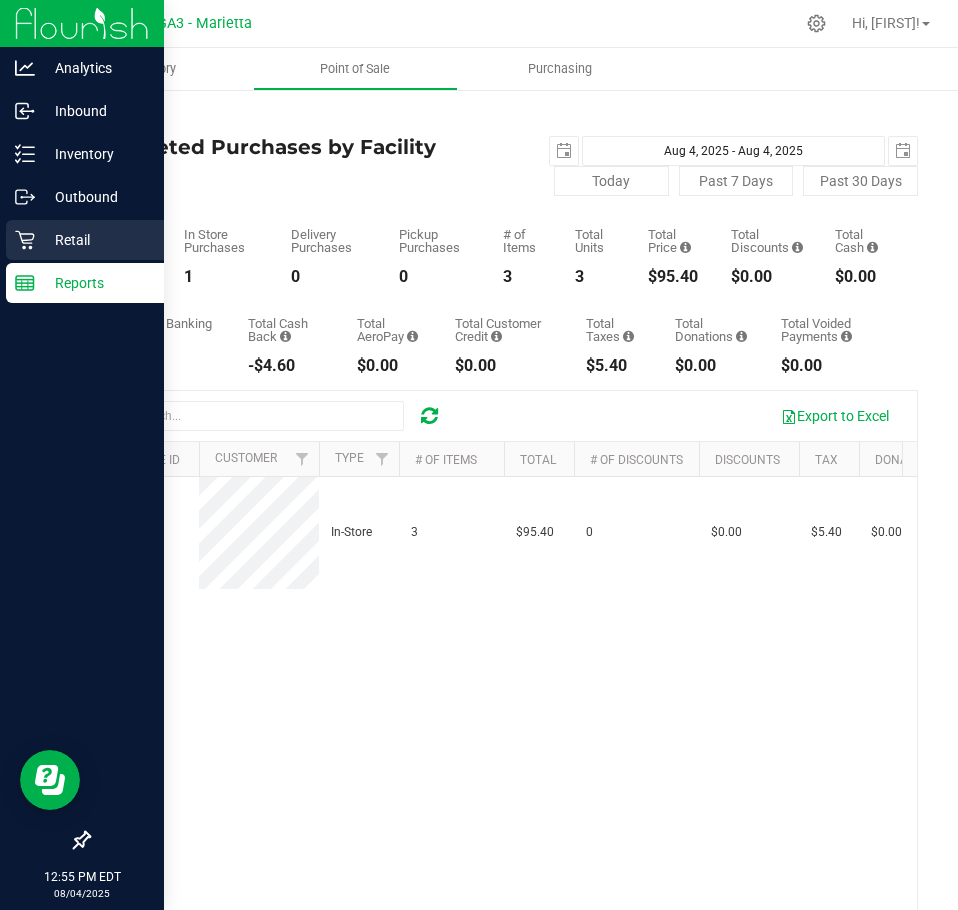 click on "Retail" at bounding box center (95, 240) 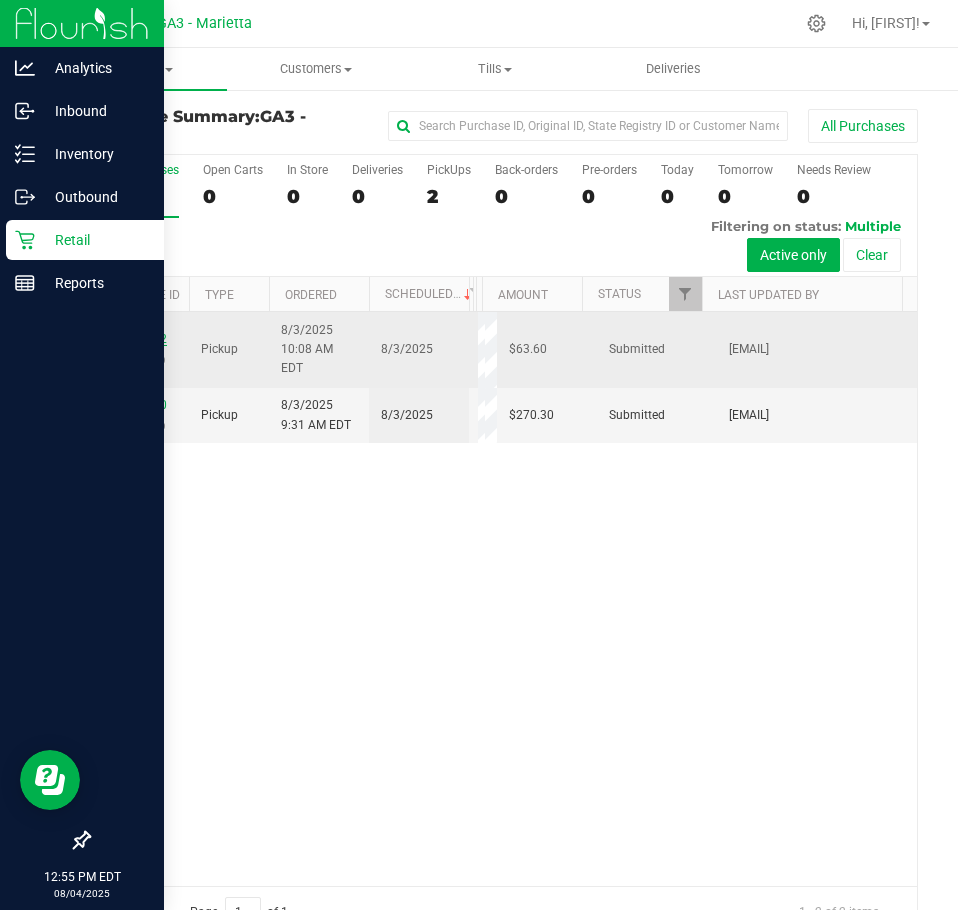 click on "00027132" at bounding box center [139, 339] 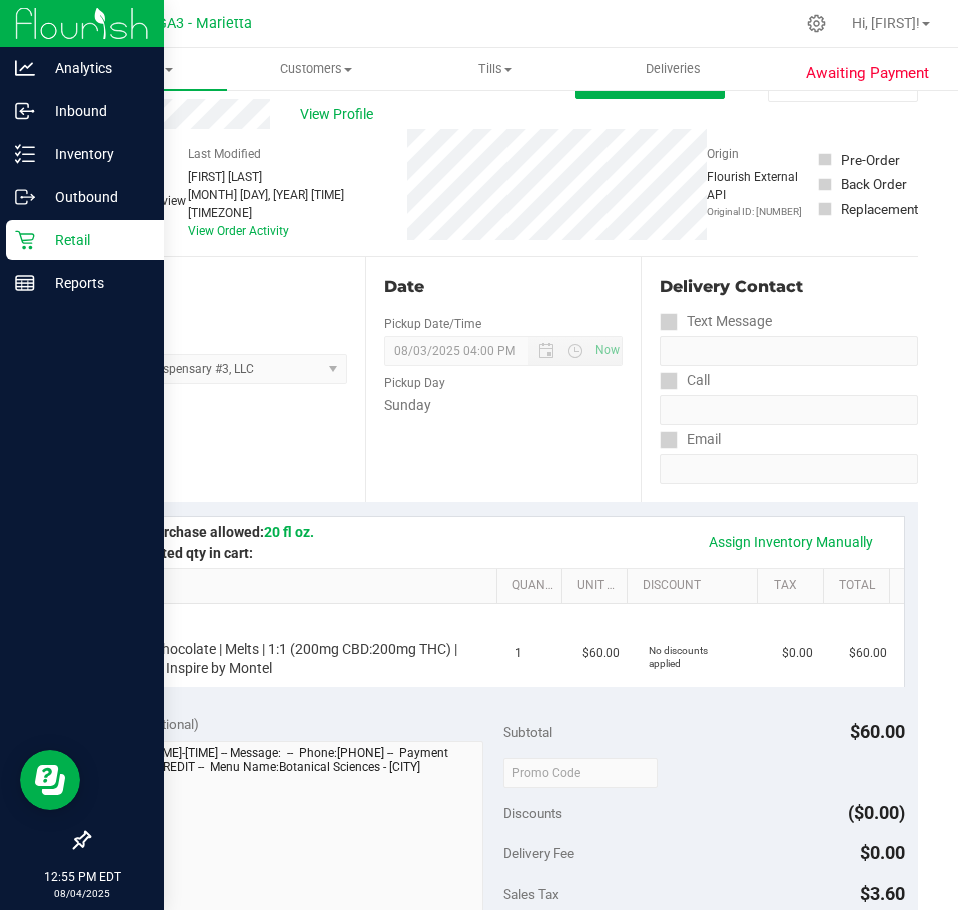scroll, scrollTop: 0, scrollLeft: 0, axis: both 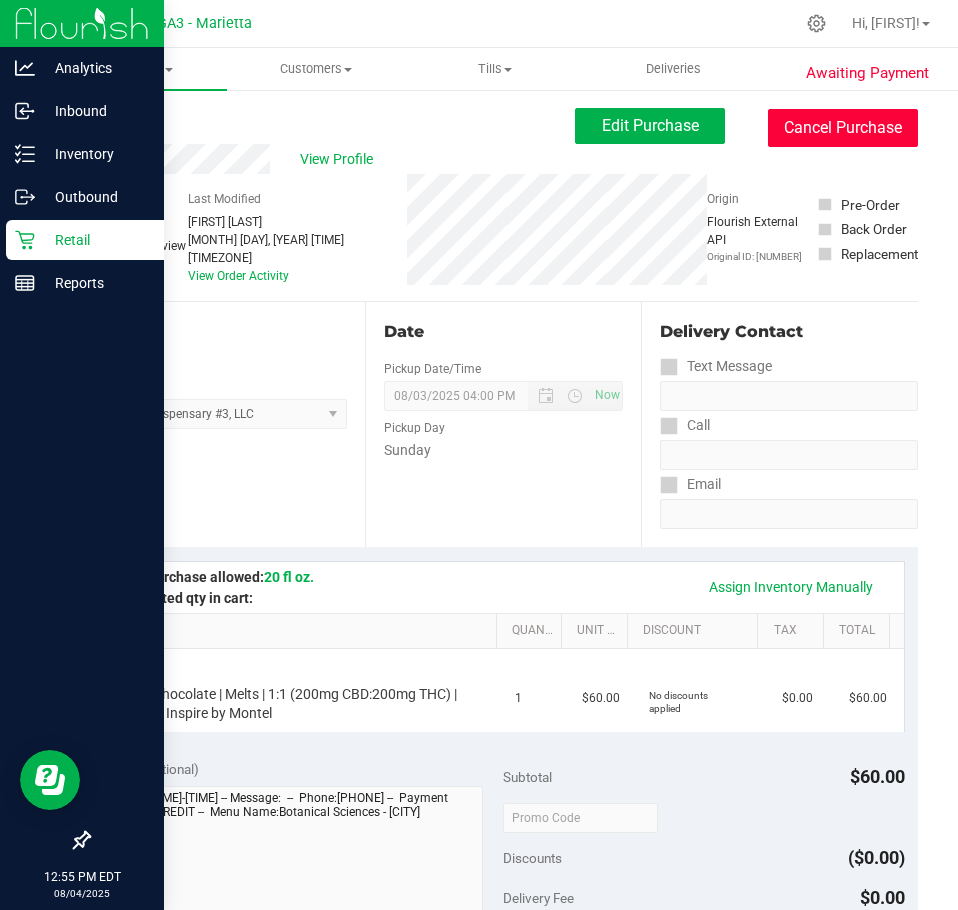 click on "Cancel Purchase" at bounding box center (843, 128) 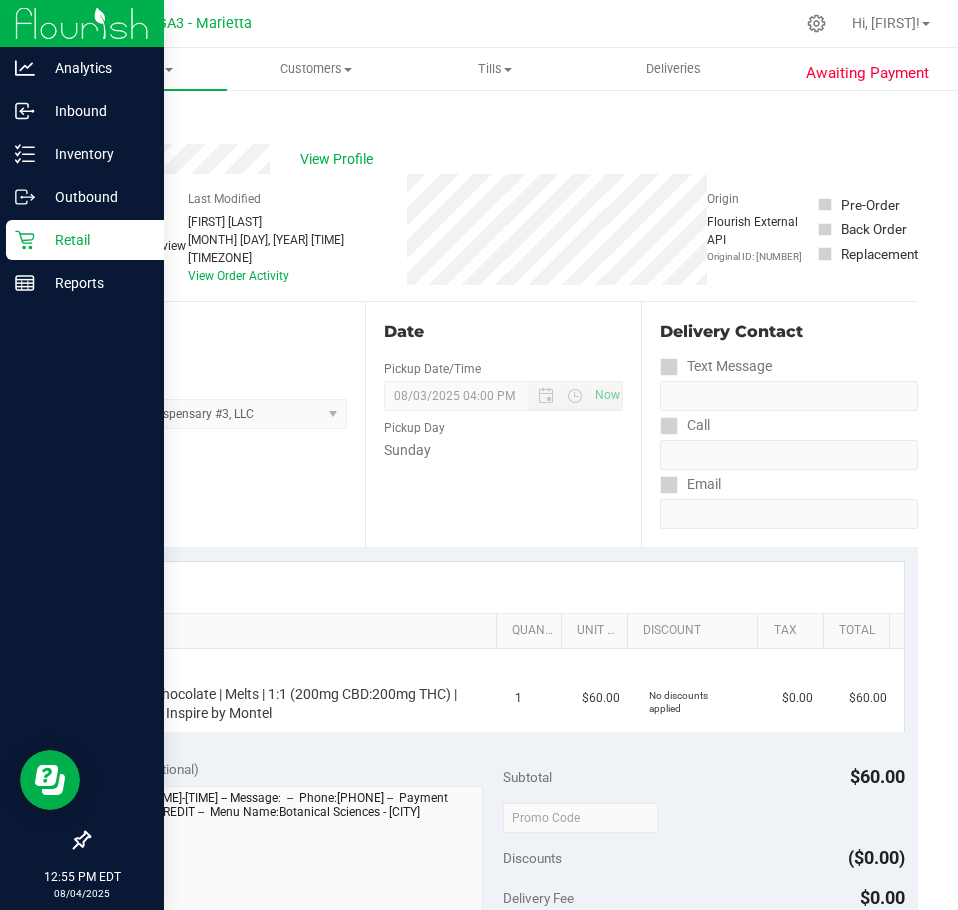 click on "Back" at bounding box center (103, 120) 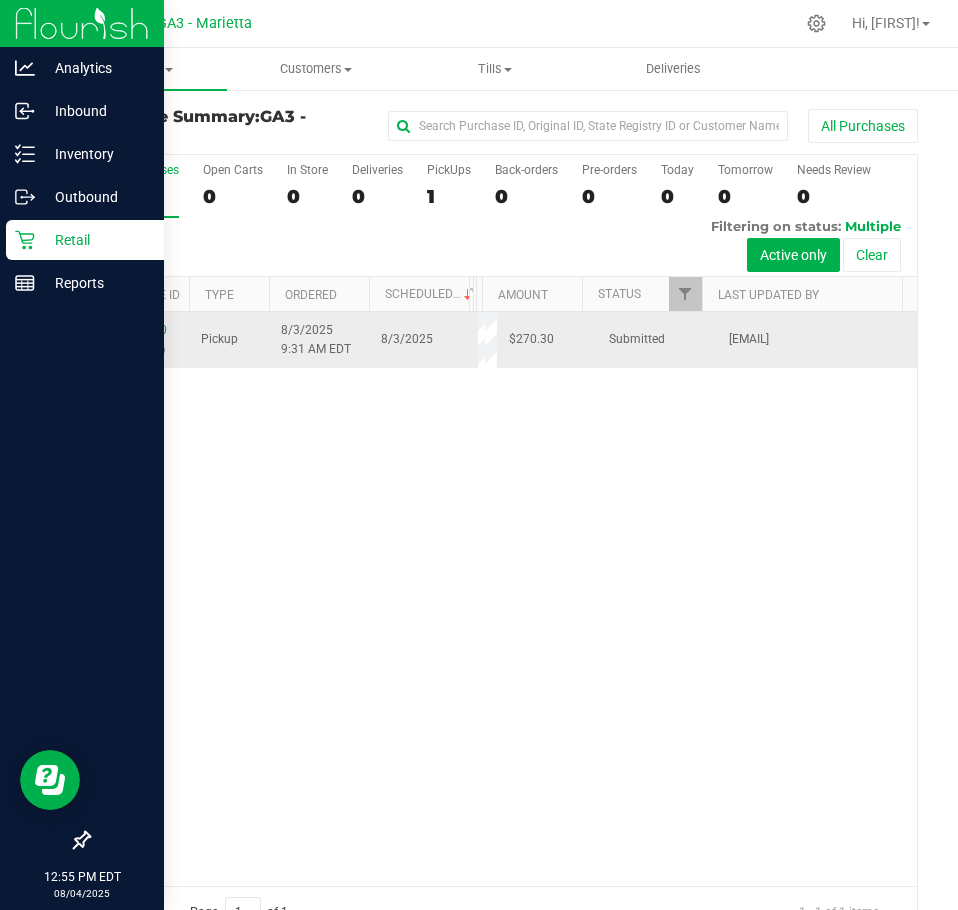 click on "[NUMBER]
([NUMBER])" at bounding box center (139, 339) 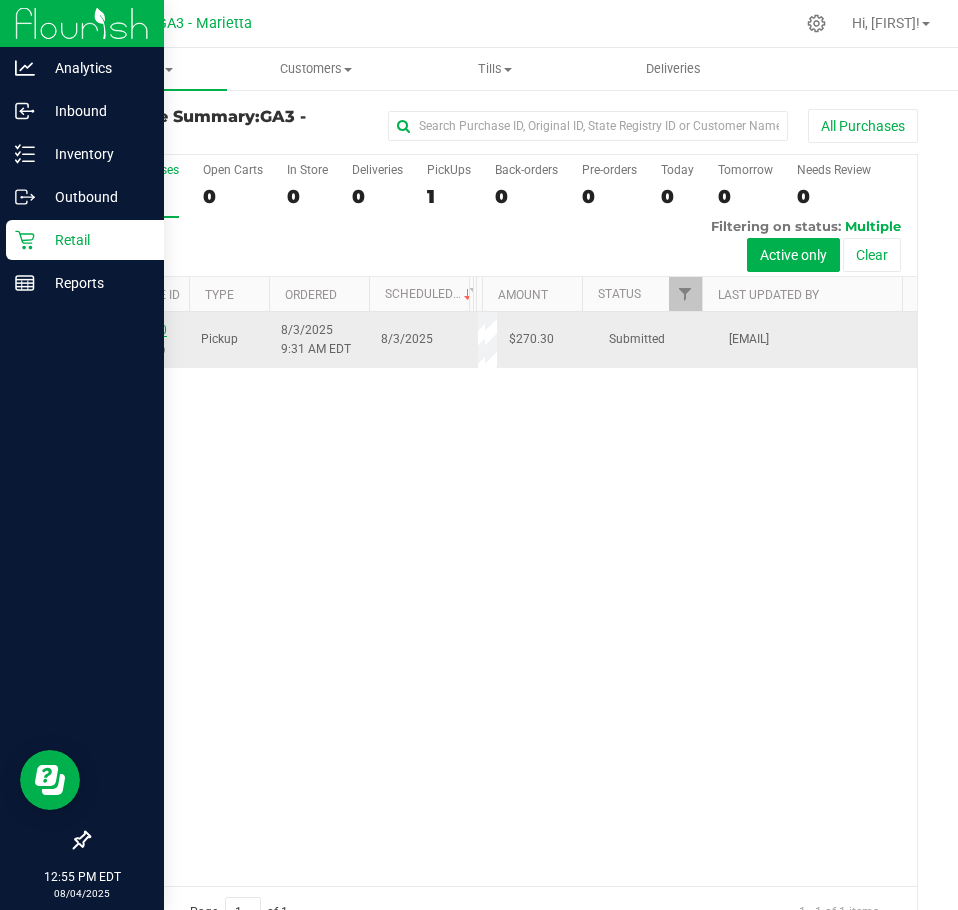 click on "00027130" at bounding box center (139, 330) 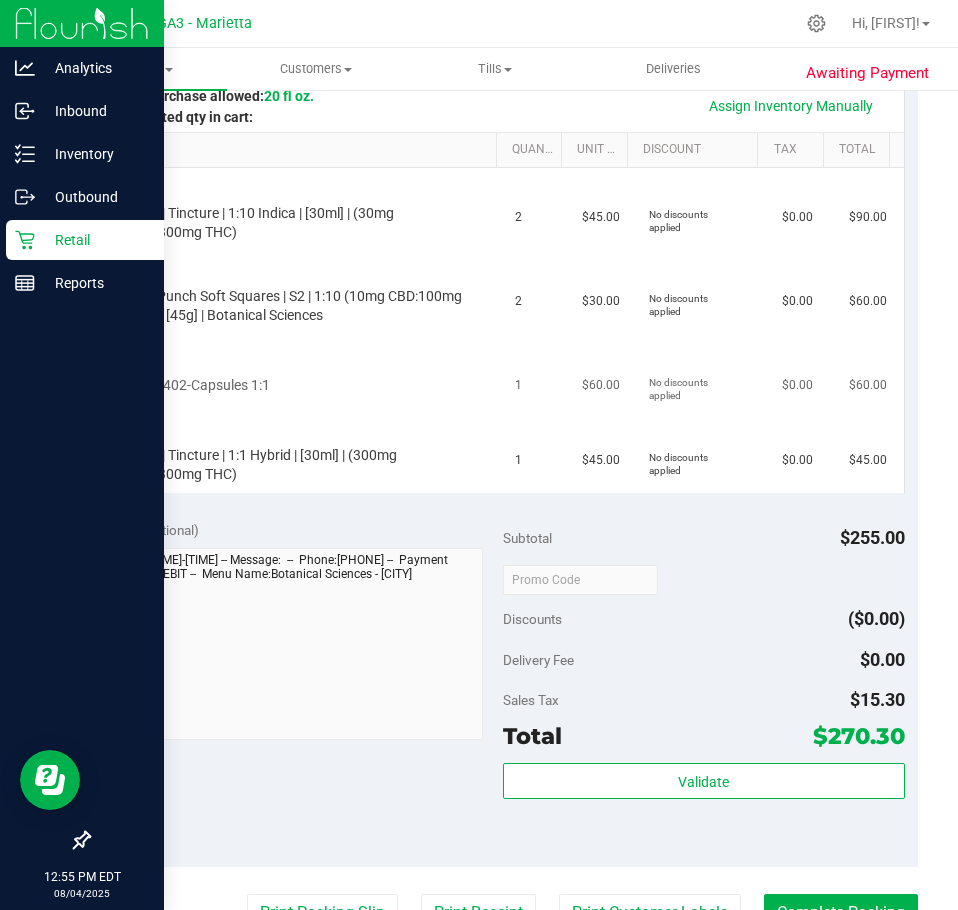 scroll, scrollTop: 0, scrollLeft: 0, axis: both 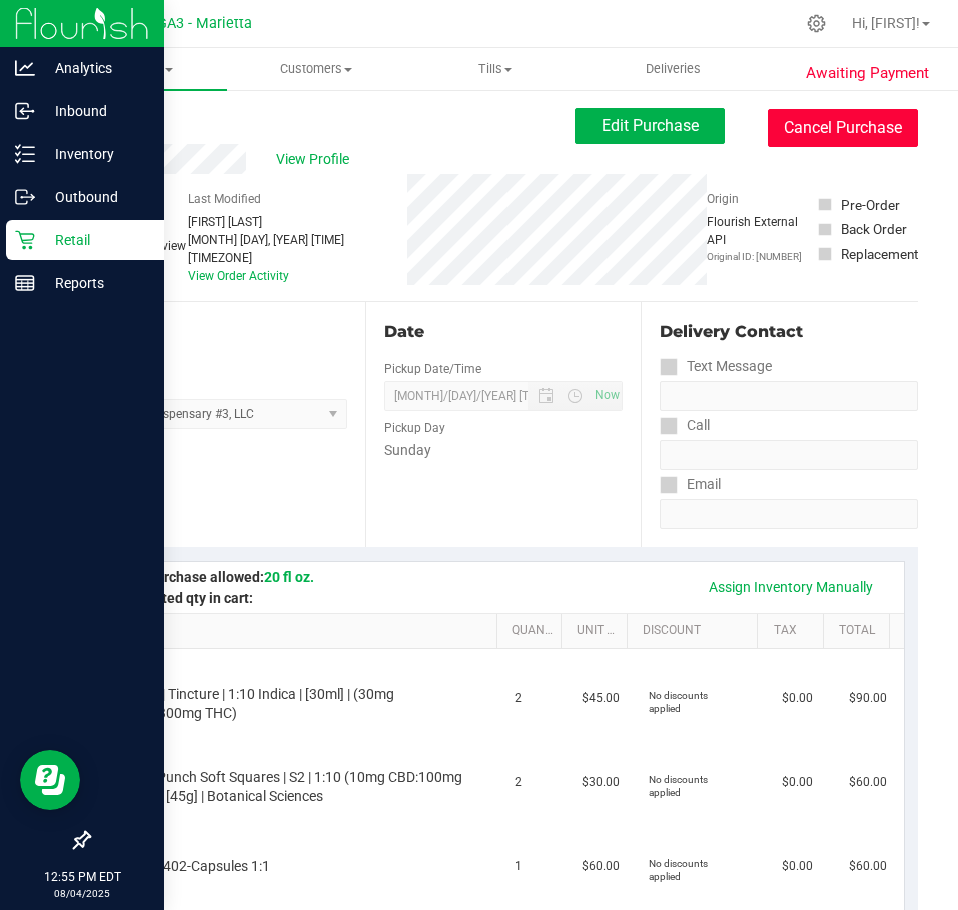 click on "Cancel Purchase" at bounding box center [843, 128] 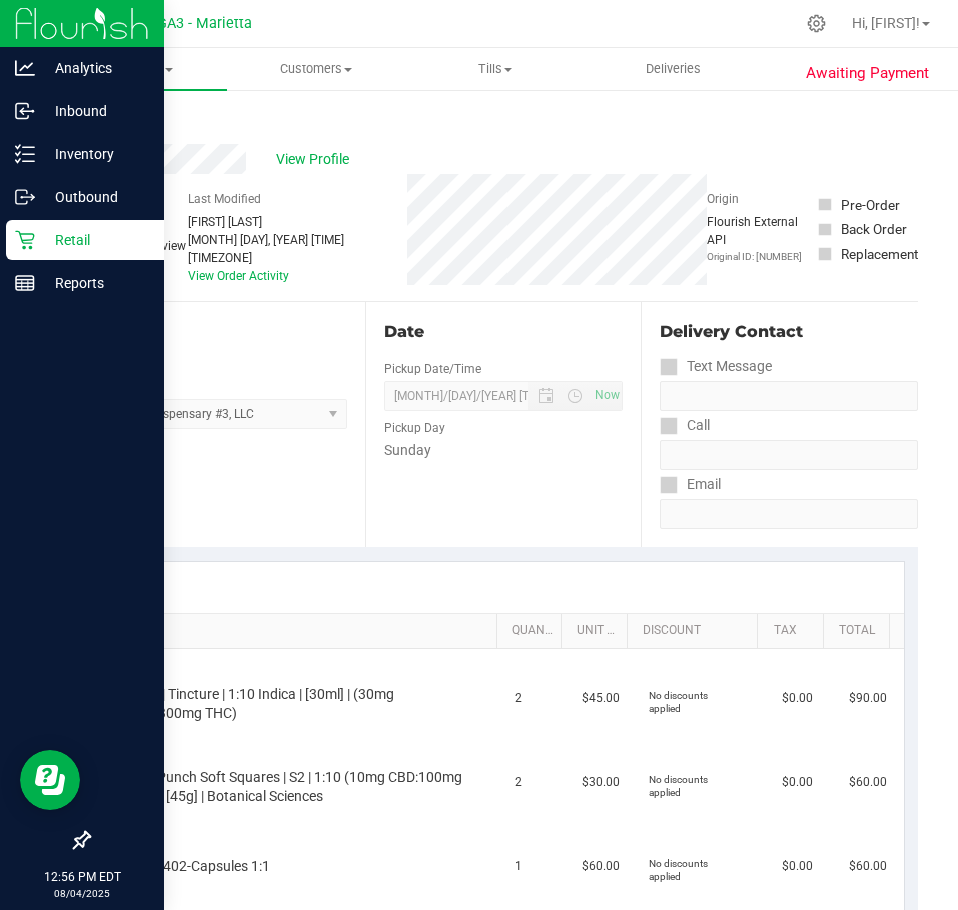 click on "Back" at bounding box center (103, 120) 